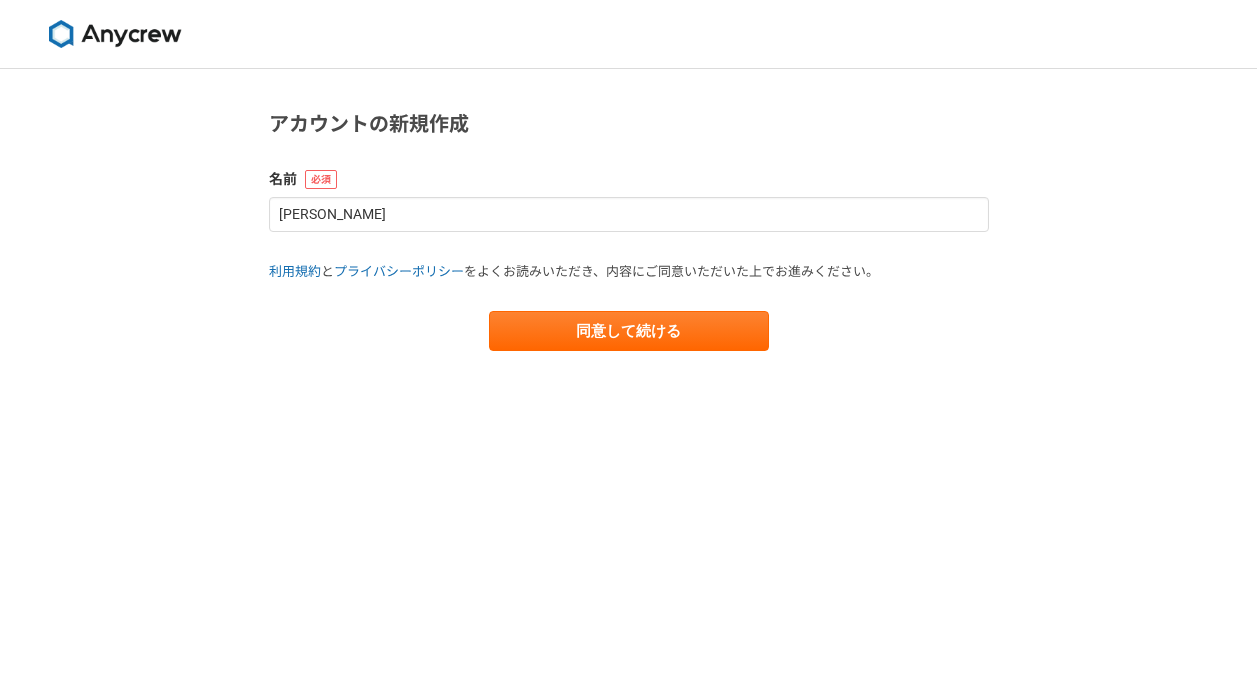 scroll, scrollTop: 0, scrollLeft: 0, axis: both 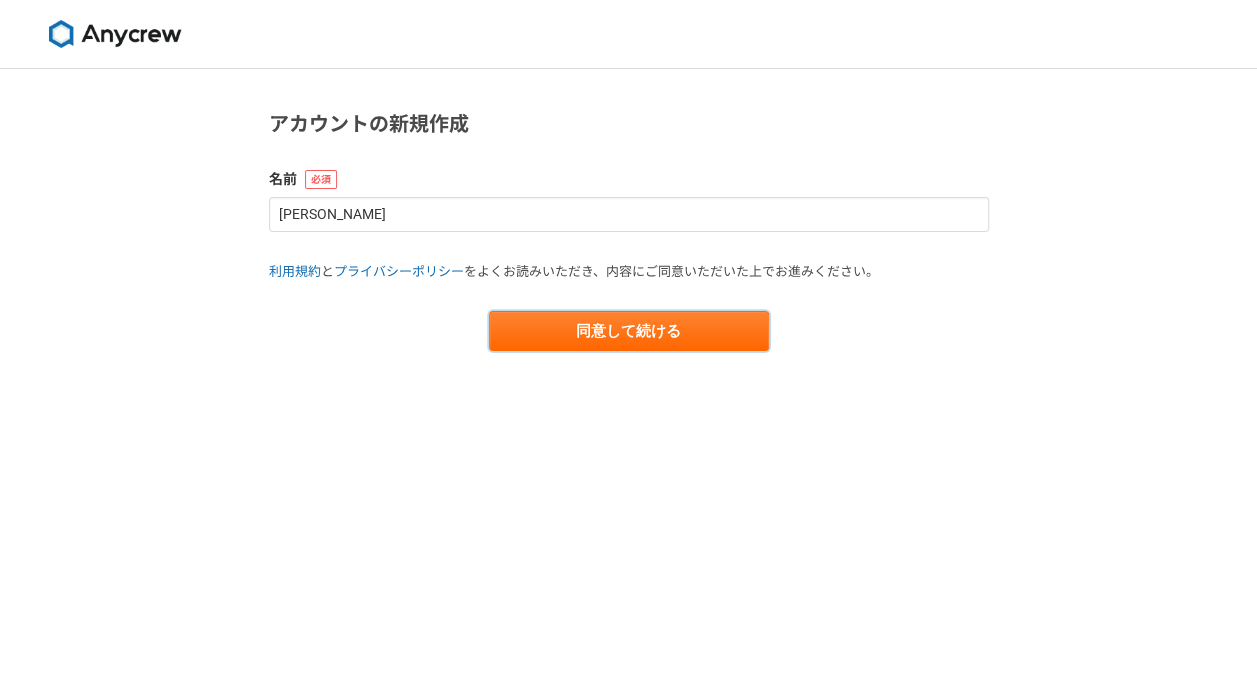 click on "同意して続ける" at bounding box center [629, 331] 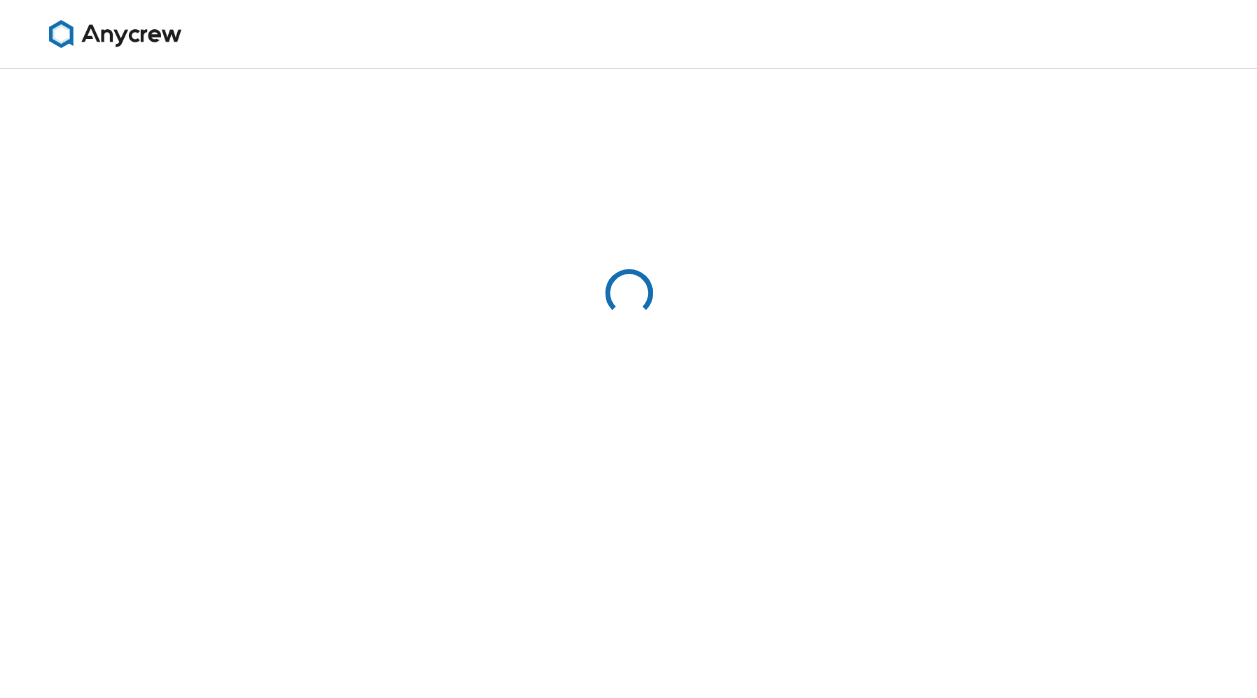 select on "13" 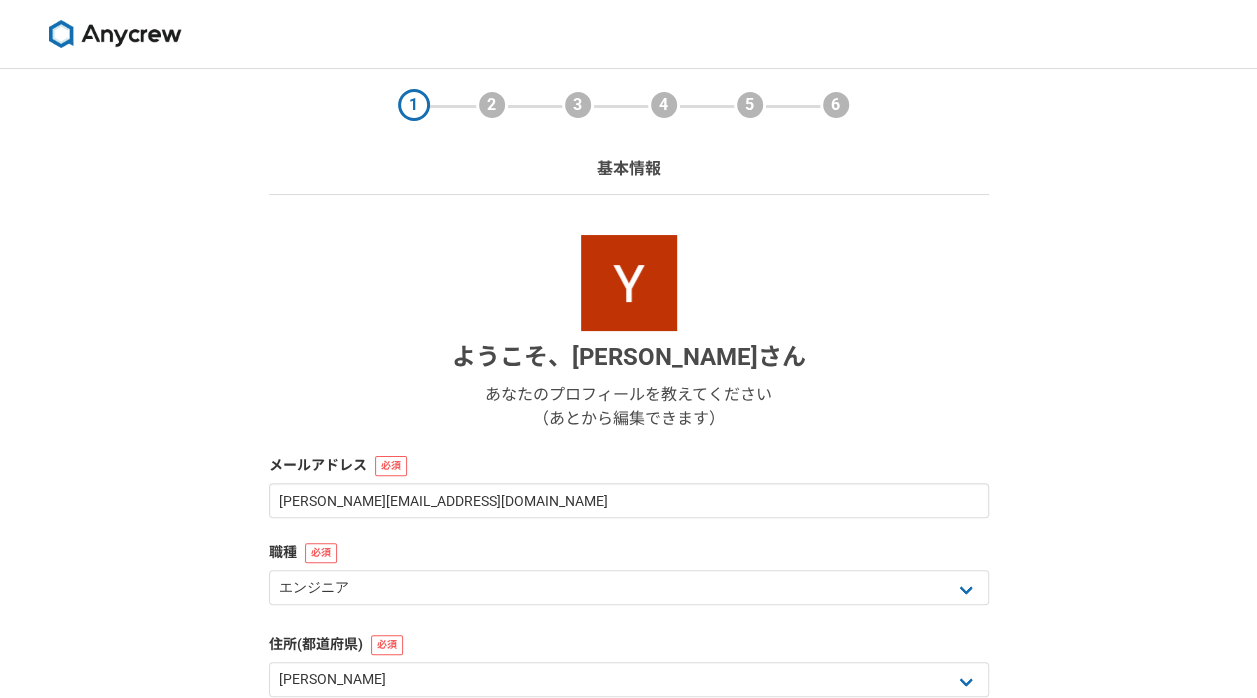 scroll, scrollTop: 298, scrollLeft: 0, axis: vertical 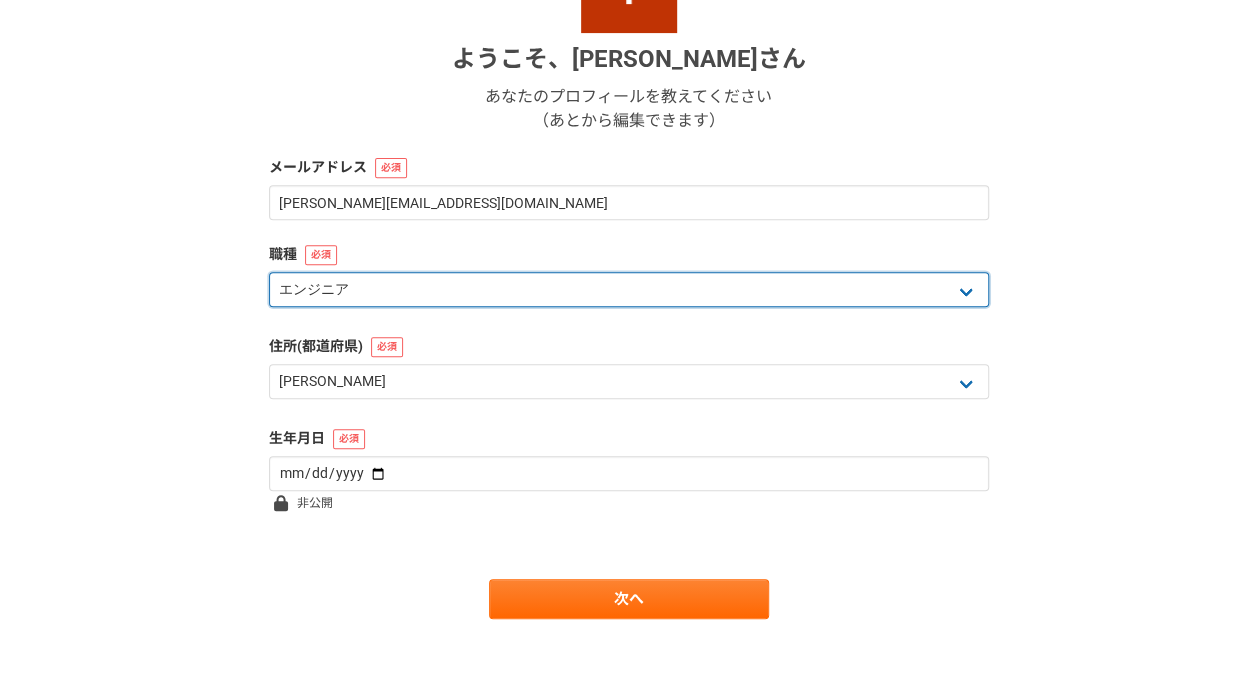 click on "エンジニア デザイナー ライター 営業 マーケティング 企画・事業開発 バックオフィス その他" at bounding box center (629, 289) 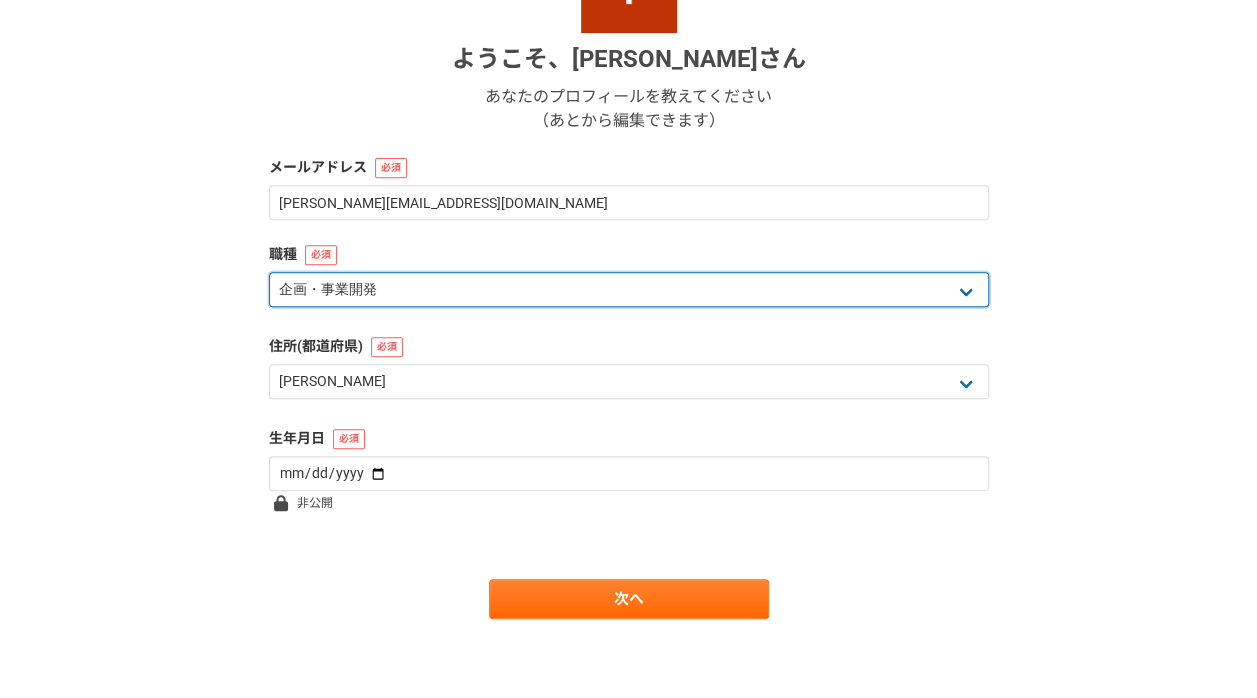 click on "エンジニア デザイナー ライター 営業 マーケティング 企画・事業開発 バックオフィス その他" at bounding box center [629, 289] 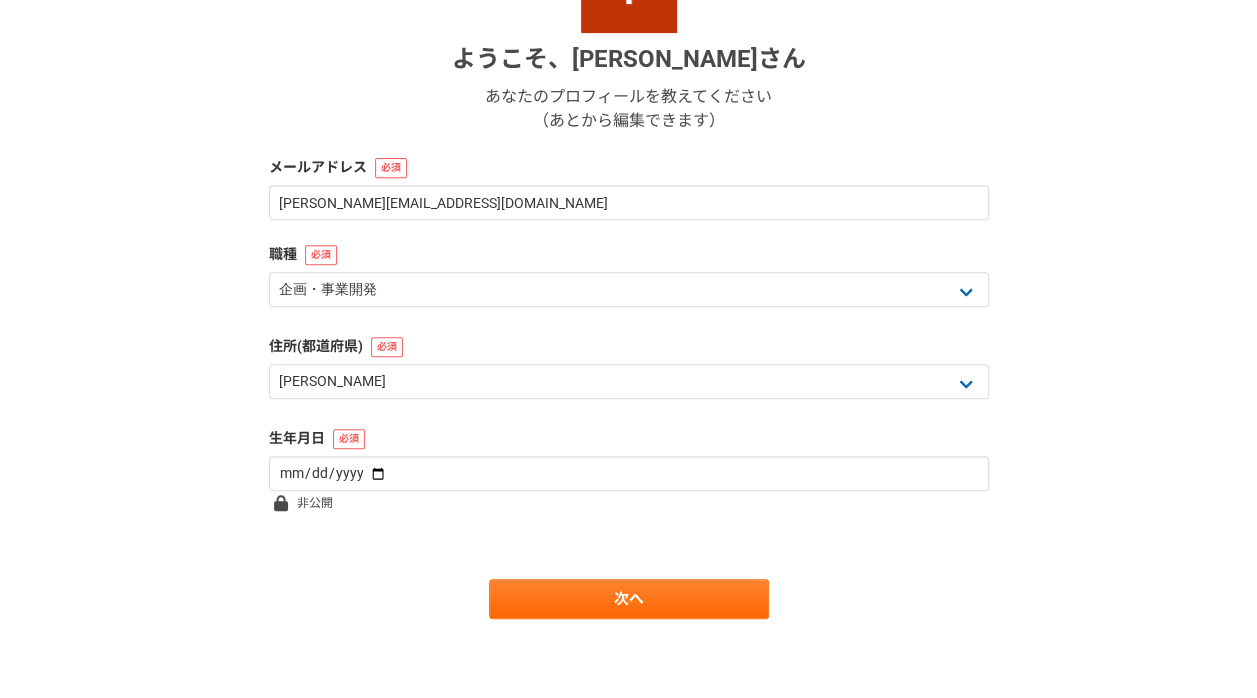 click on "ようこそ、 Yoshinori Nagafuchi さん あなたのプロフィールを教えてください （あとから編集できます） メールアドレス y.nagafuchi@fincraft.jp 職種 エンジニア デザイナー ライター 営業 マーケティング 企画・事業開発 バックオフィス その他 住所(都道府県) 北海道 青森県 岩手県 宮城県 秋田県 山形県 福島県 茨城県 栃木県 群馬県 埼玉県 千葉県 東京都 神奈川県 新潟県 富山県 石川県 福井県 山梨県 長野県 岐阜県 静岡県 愛知県 三重県 滋賀県 京都府 大阪府 兵庫県 奈良県 和歌山県 鳥取県 島根県 岡山県 広島県 山口県 徳島県 香川県 愛媛県 高知県 福岡県 佐賀県 長崎県 熊本県 大分県 宮崎県 鹿児島県 沖縄県 海外 生年月日 非公開 次へ" at bounding box center (629, 278) 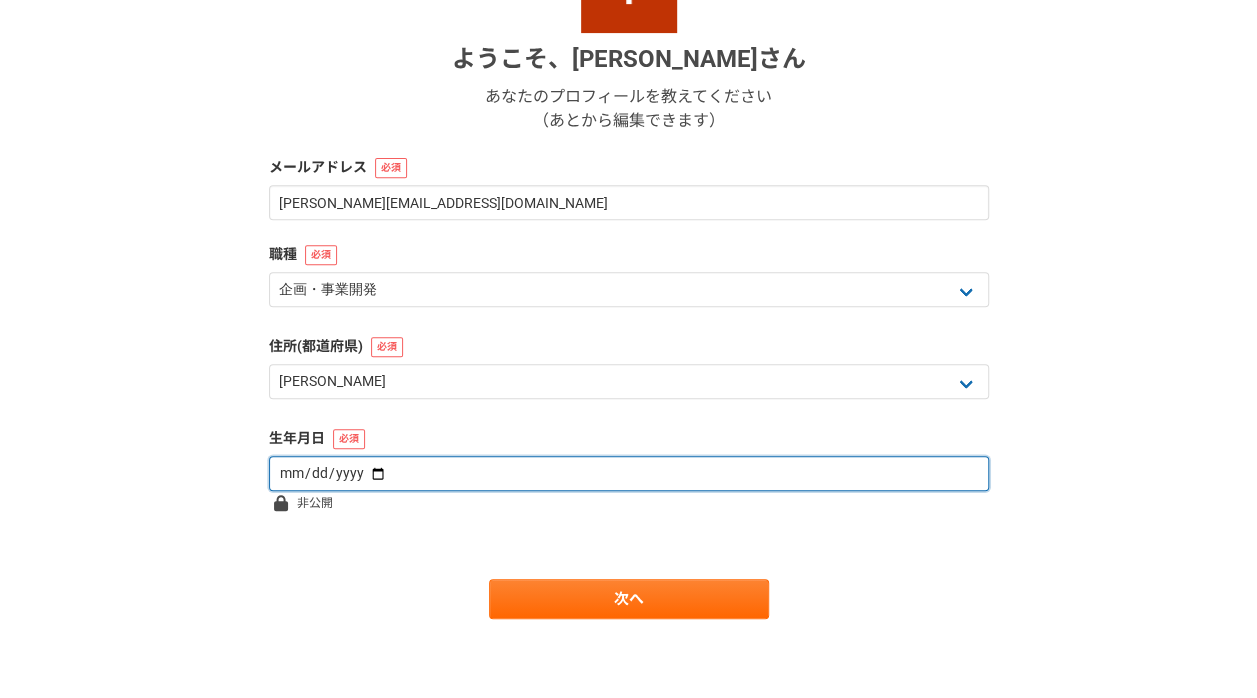 click at bounding box center (629, 473) 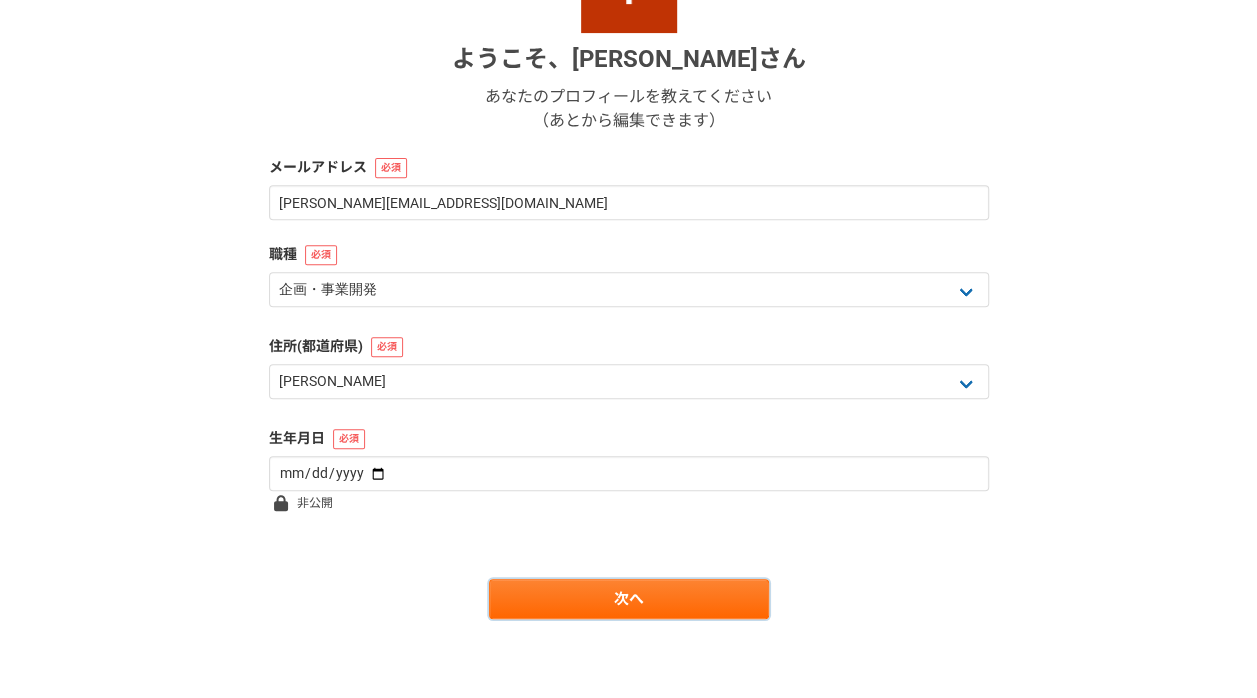 click on "次へ" at bounding box center (629, 599) 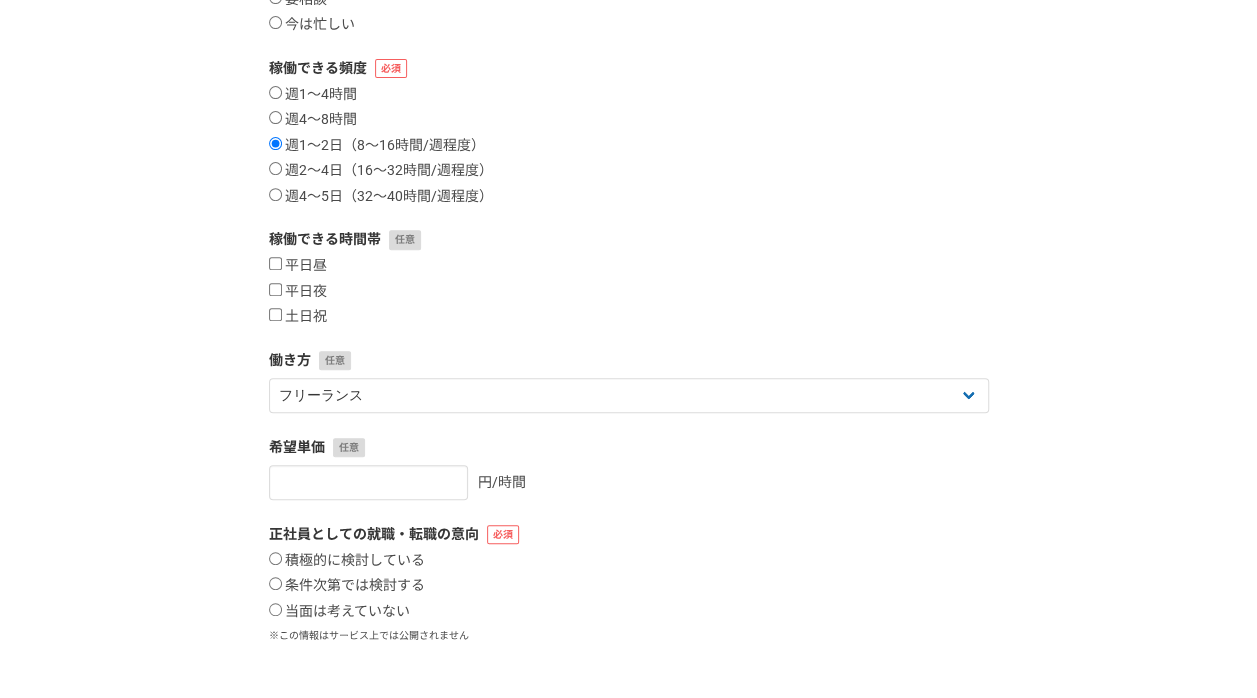 scroll, scrollTop: 0, scrollLeft: 0, axis: both 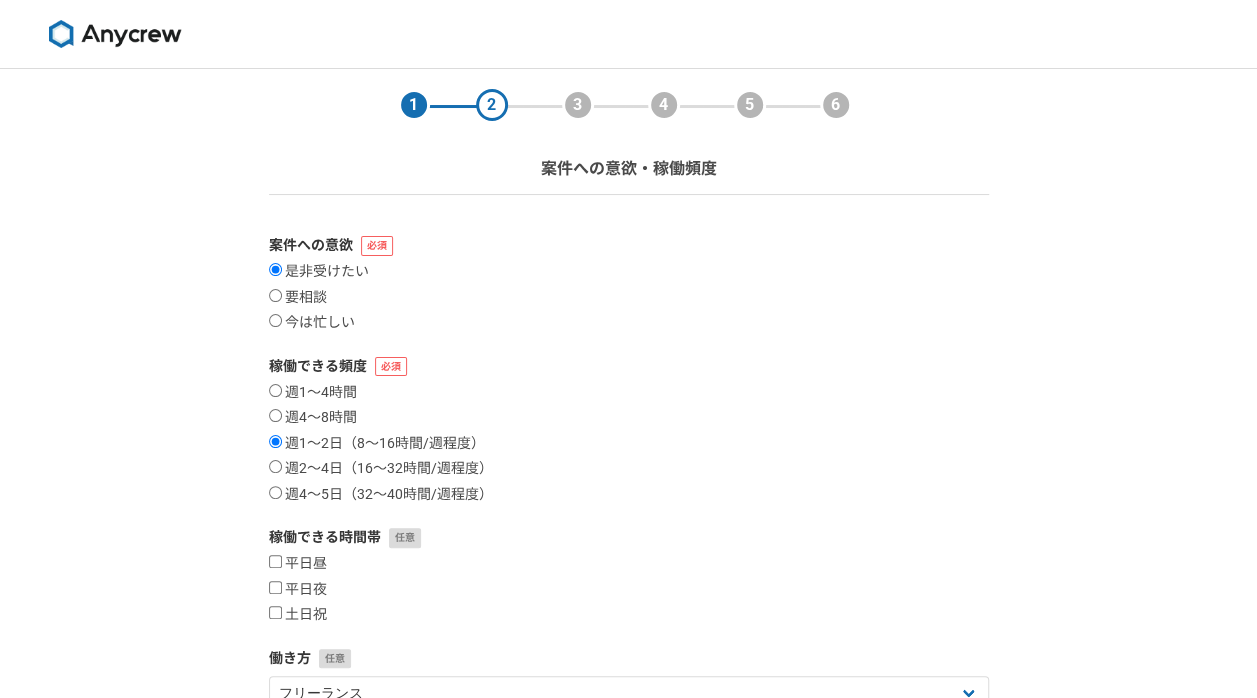 click on "今は忙しい" at bounding box center (312, 323) 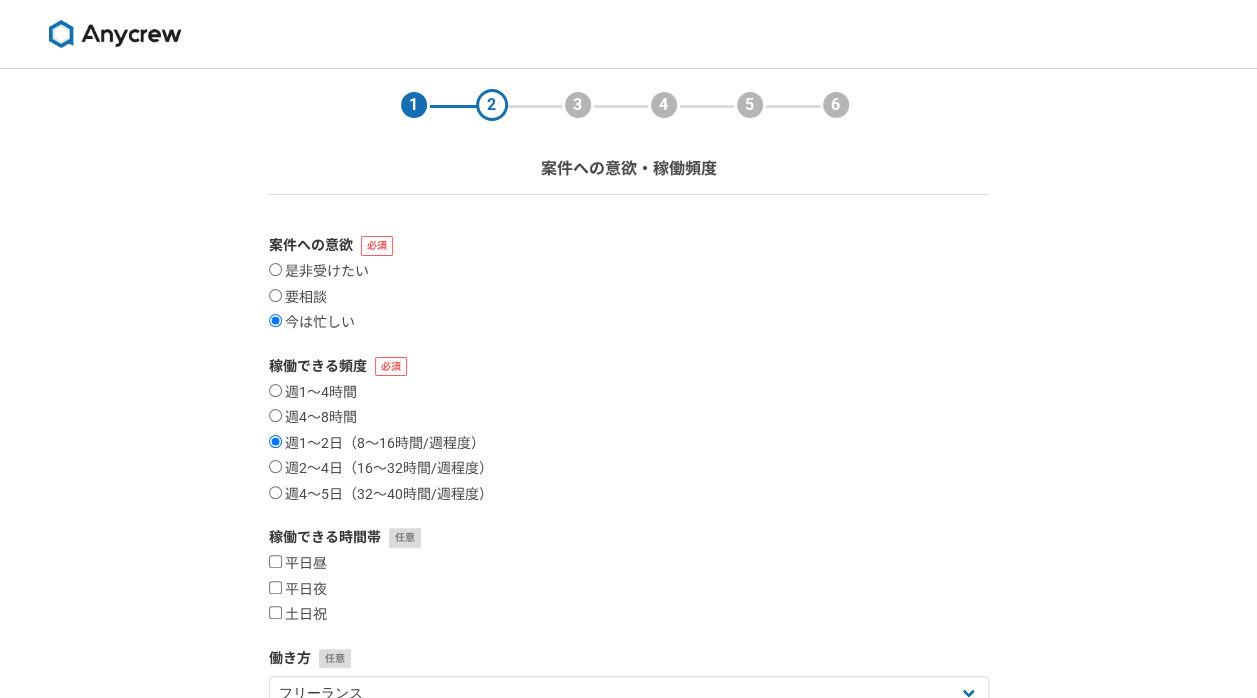 click on "要相談" at bounding box center [298, 298] 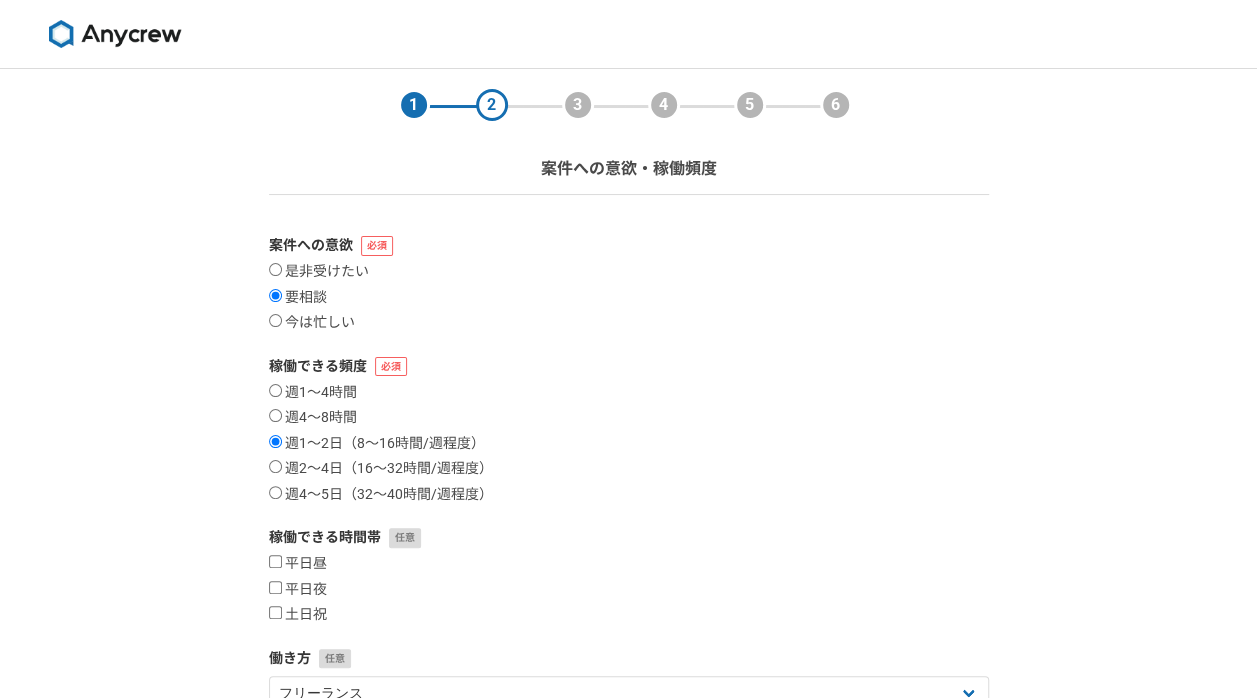 click on "週1〜4時間   週4〜8時間   週1〜2日（8〜16時間/週程度）   週2〜4日（16〜32時間/週程度）   週4〜5日（32〜40時間/週程度）" at bounding box center [629, 444] 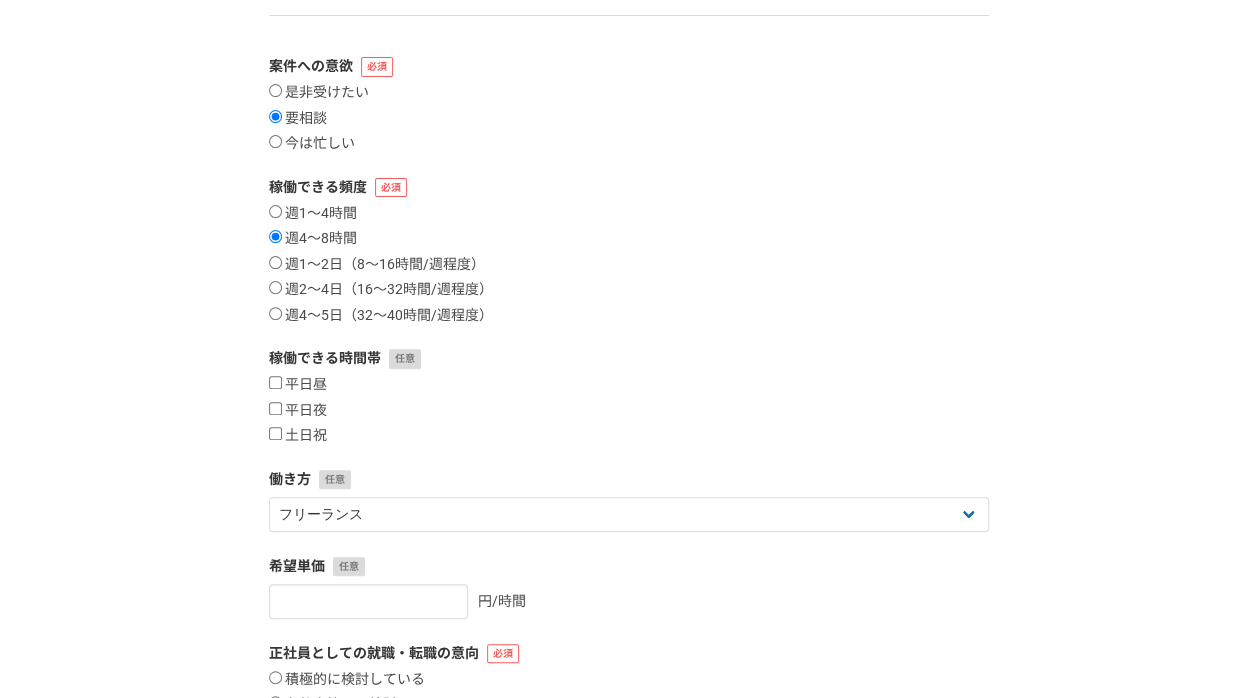 scroll, scrollTop: 200, scrollLeft: 0, axis: vertical 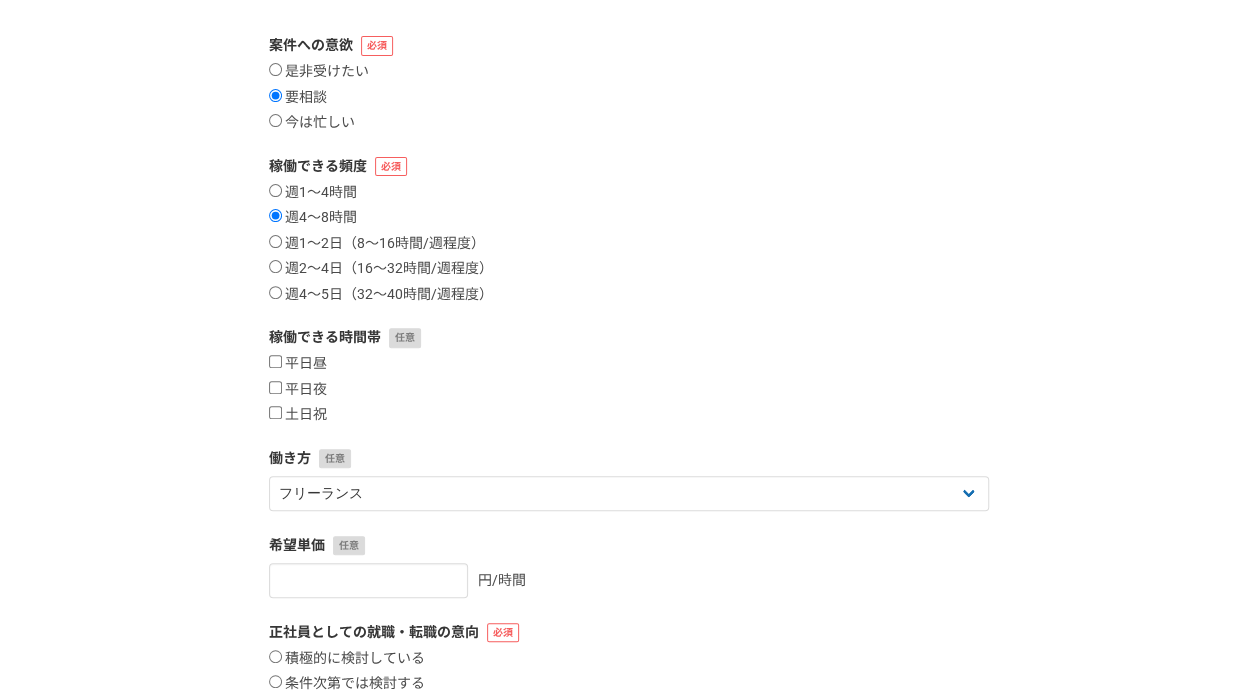 click on "平日夜" at bounding box center (275, 387) 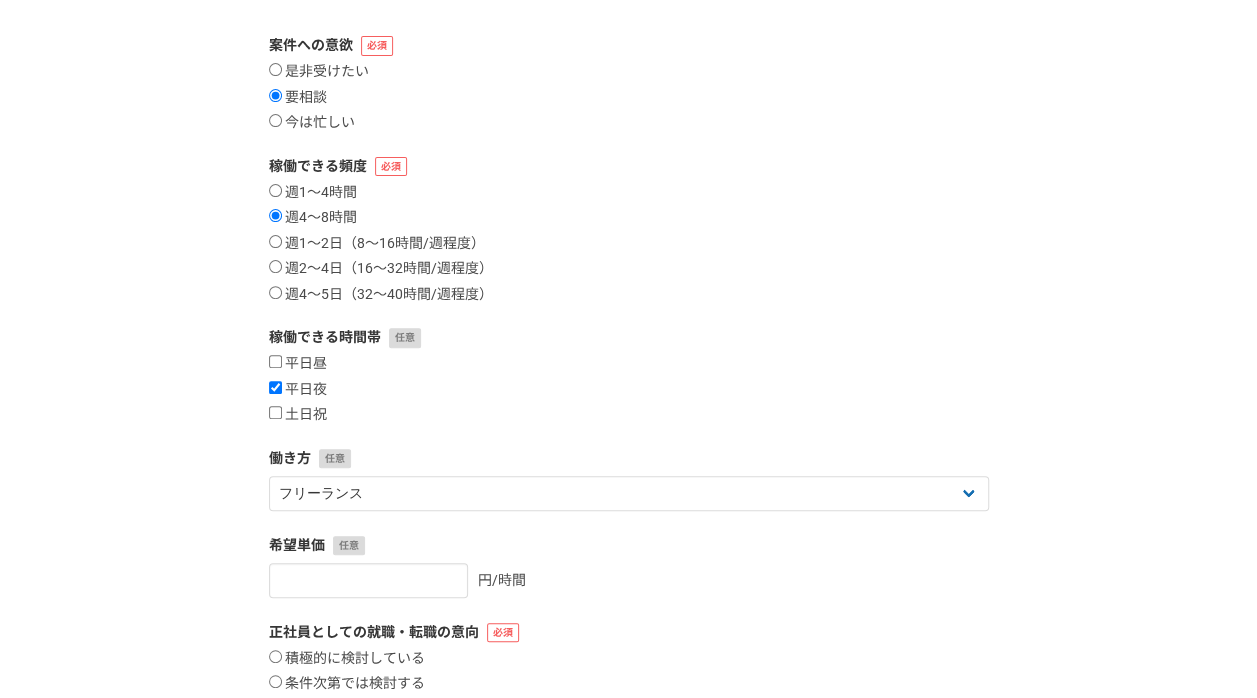 click on "土日祝" at bounding box center [275, 412] 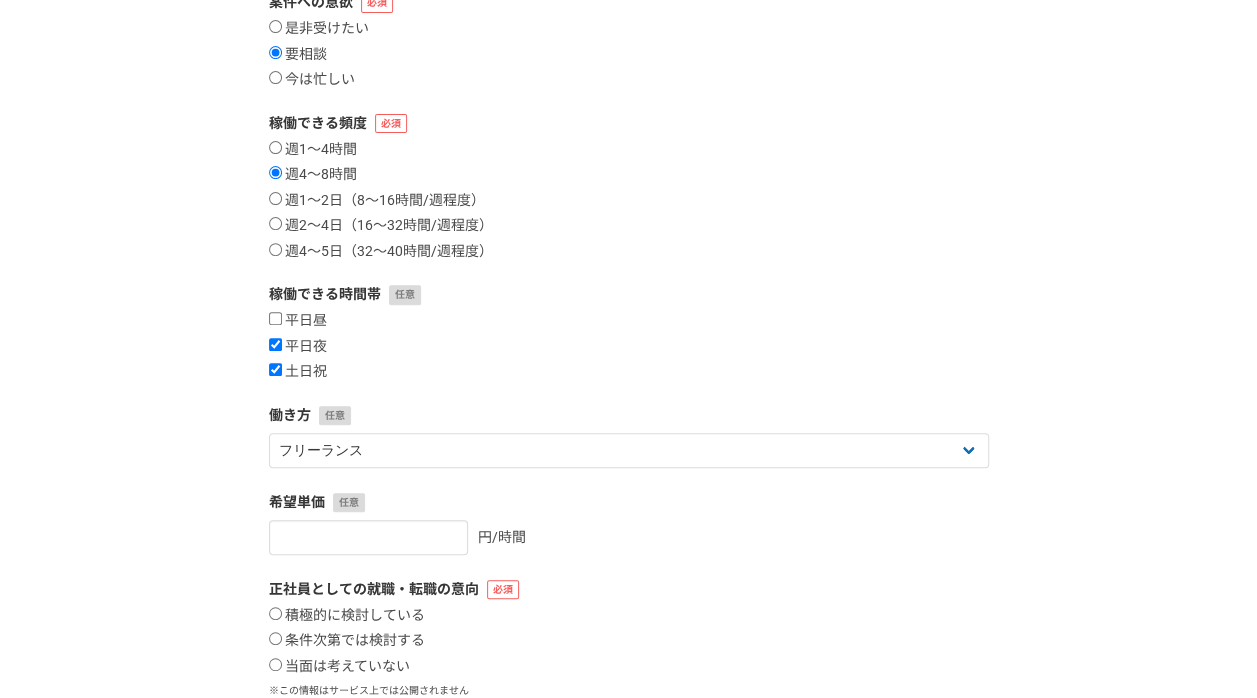 scroll, scrollTop: 266, scrollLeft: 0, axis: vertical 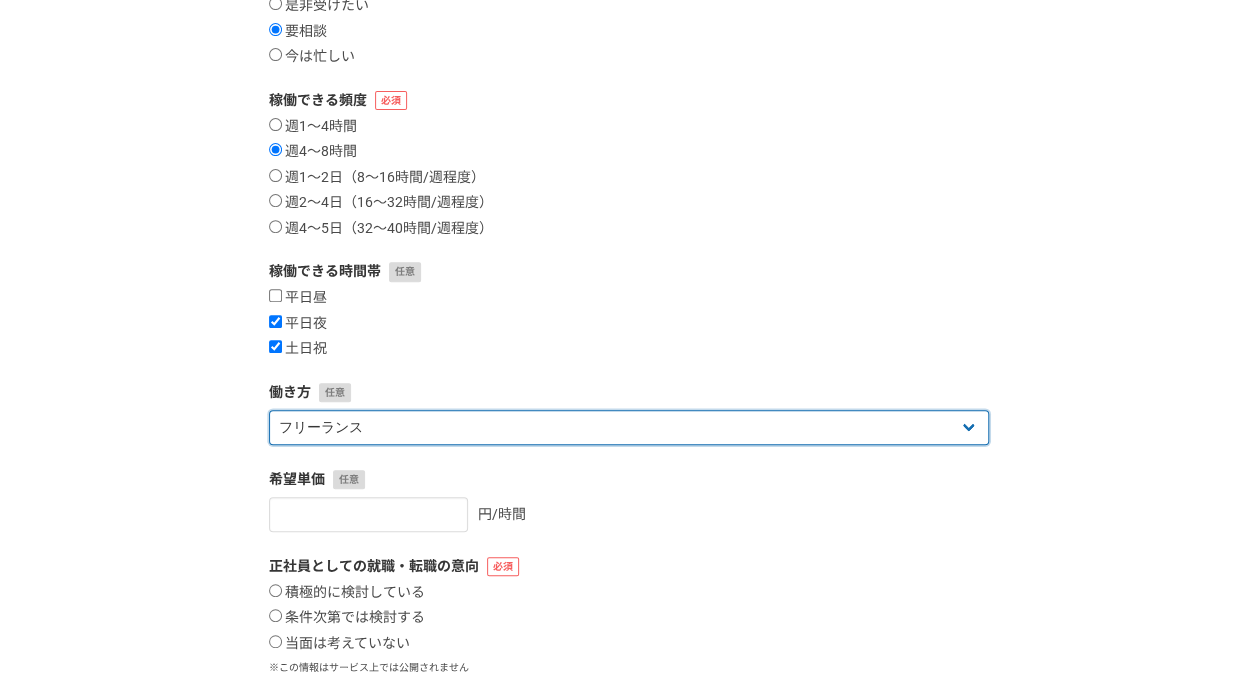 click on "フリーランス 副業 その他" at bounding box center [629, 427] 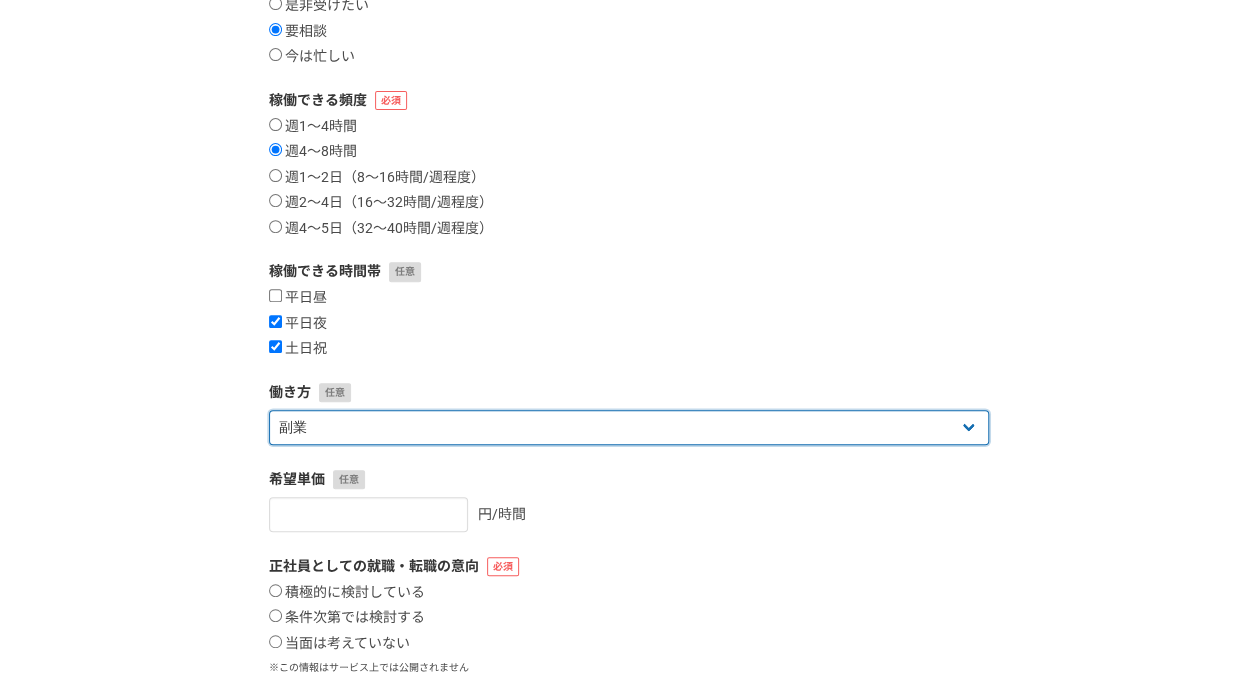 click on "フリーランス 副業 その他" at bounding box center (629, 427) 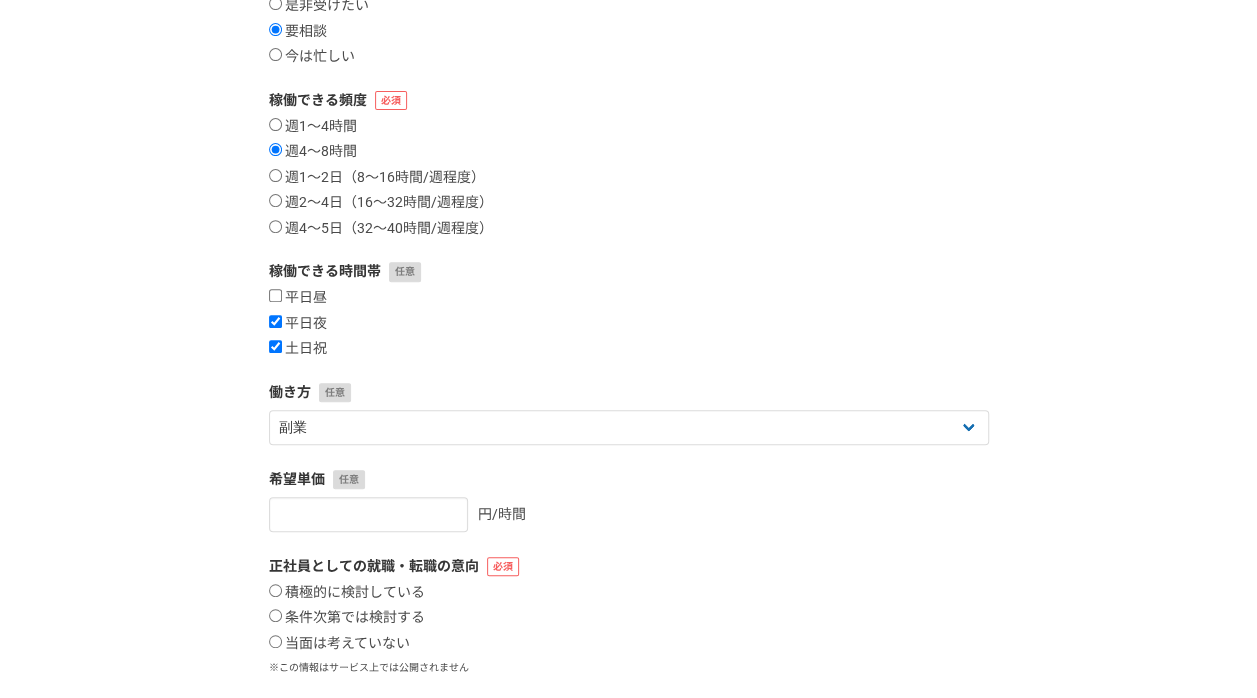 click on "案件への意欲   是非受けたい   要相談   今は忙しい 稼働できる頻度   週1〜4時間   週4〜8時間   週1〜2日（8〜16時間/週程度）   週2〜4日（16〜32時間/週程度）   週4〜5日（32〜40時間/週程度） 稼働できる時間帯   平日昼   平日夜   土日祝 働き方 フリーランス 副業 その他 希望単価 円/時間 正社員としての就職・転職の意向   積極的に検討している   条件次第では検討する   当面は考えていない ※この情報はサービス上では公開されません 戻る 次へ" at bounding box center [629, 374] 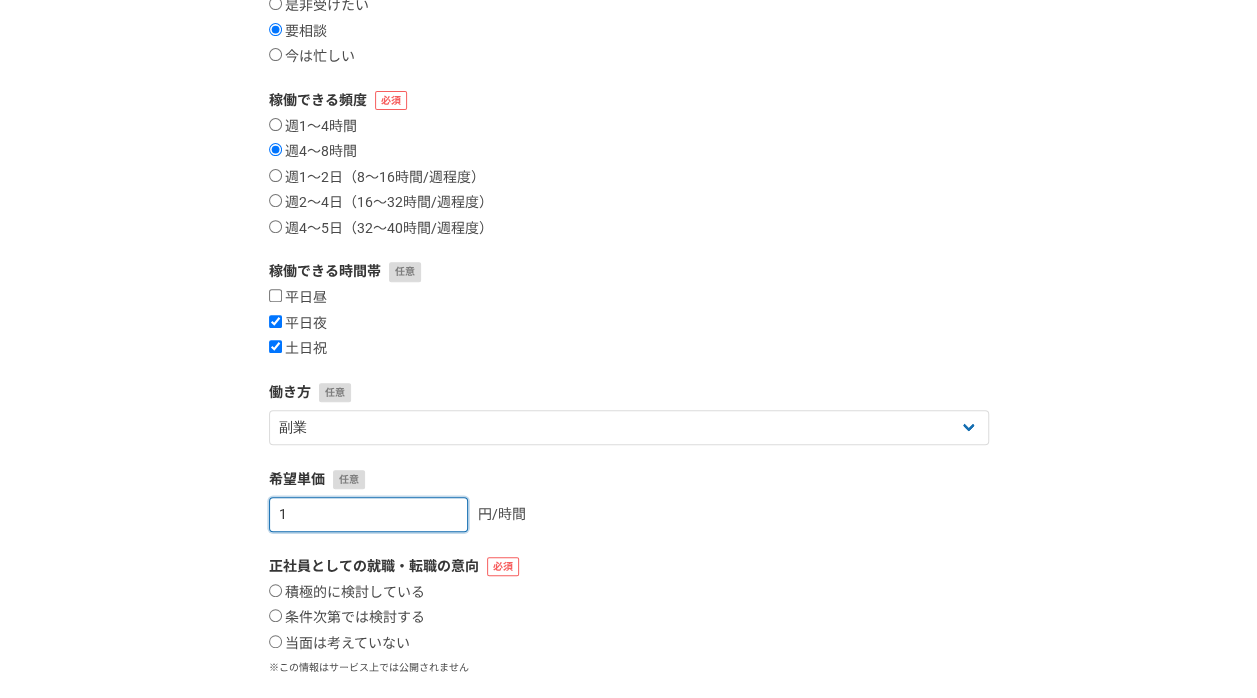 click on "1" at bounding box center (368, 514) 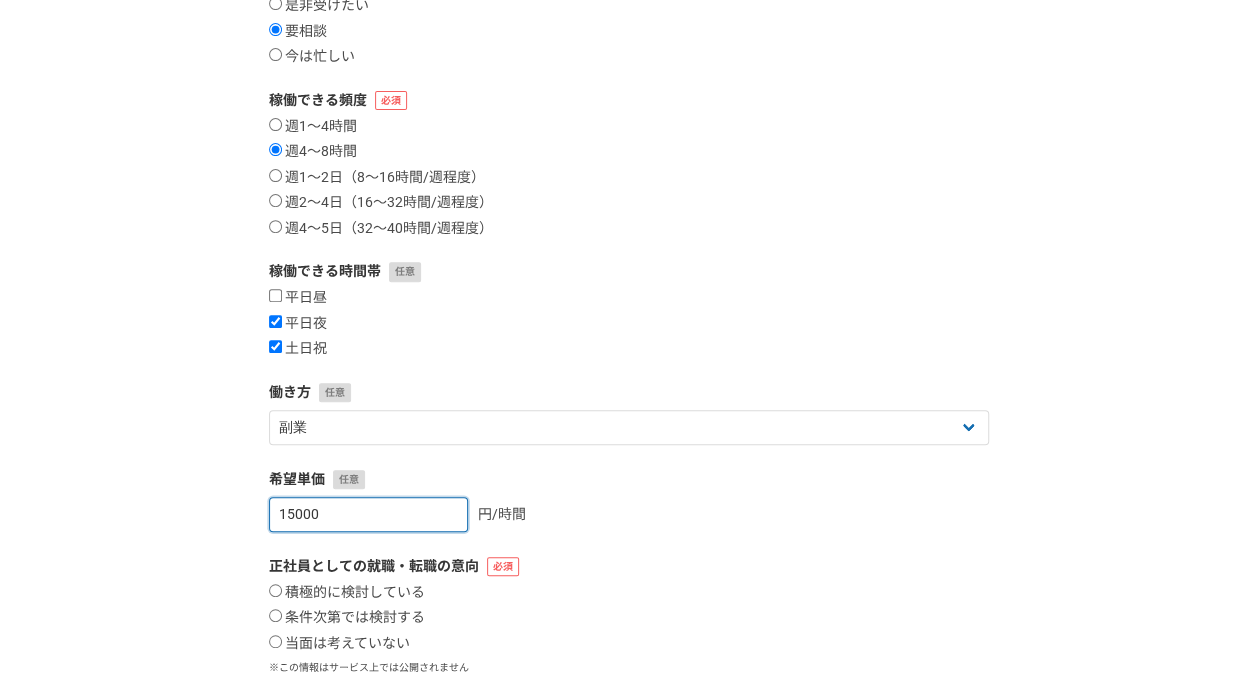 type on "15000" 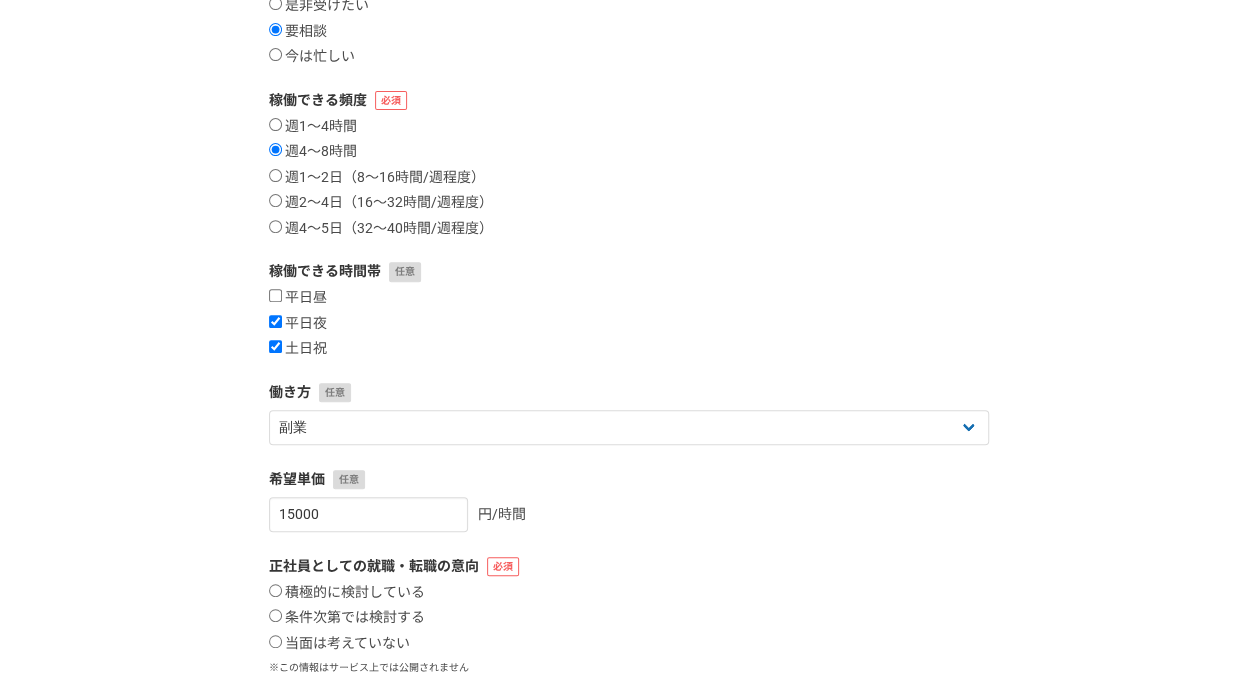 click on "正社員としての就職・転職の意向" at bounding box center [629, 566] 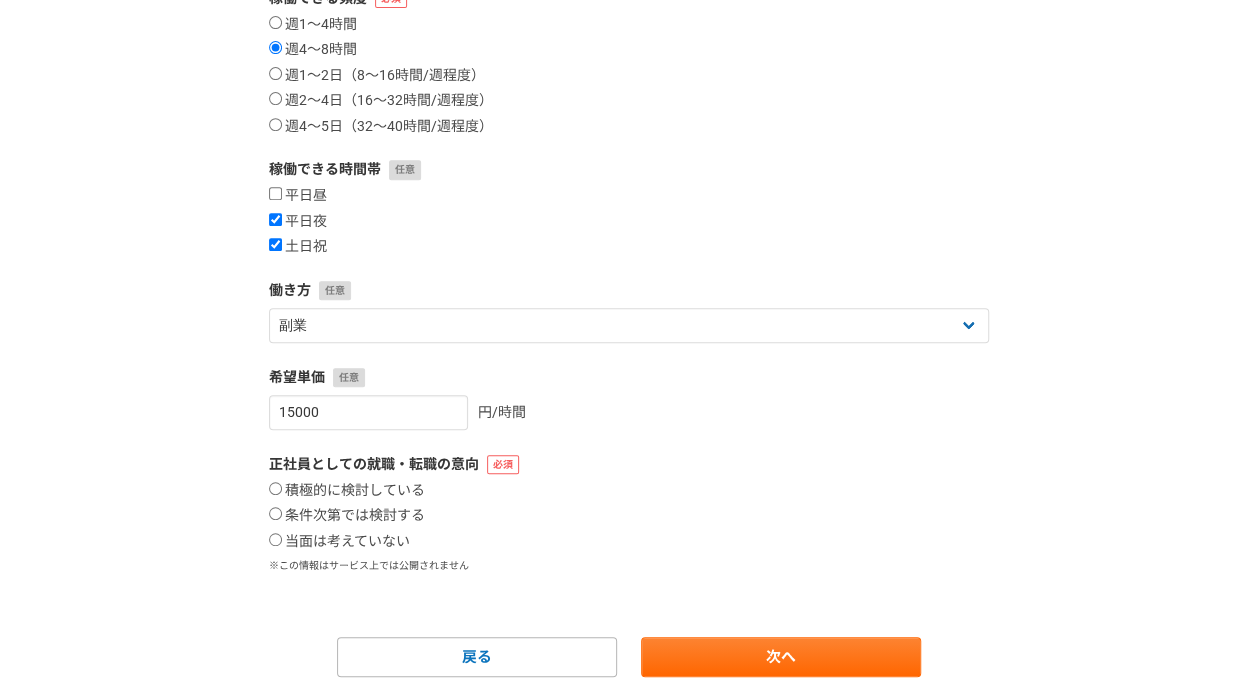 scroll, scrollTop: 400, scrollLeft: 0, axis: vertical 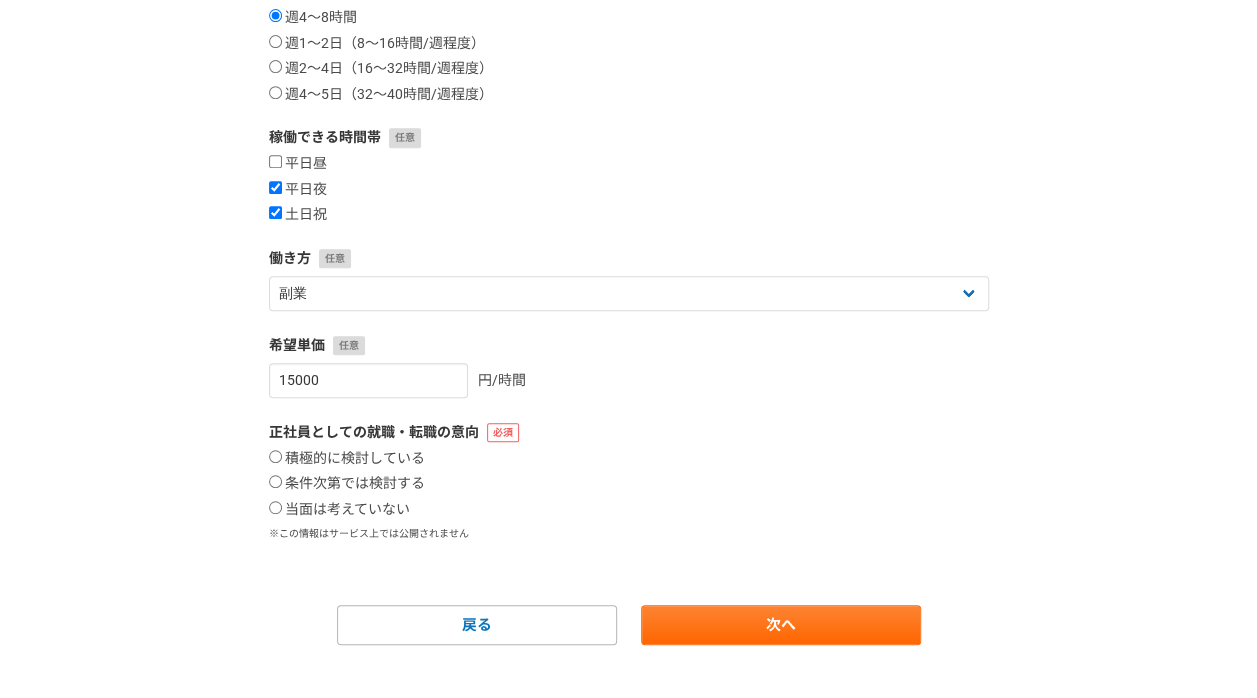 click on "当面は考えていない" at bounding box center [275, 507] 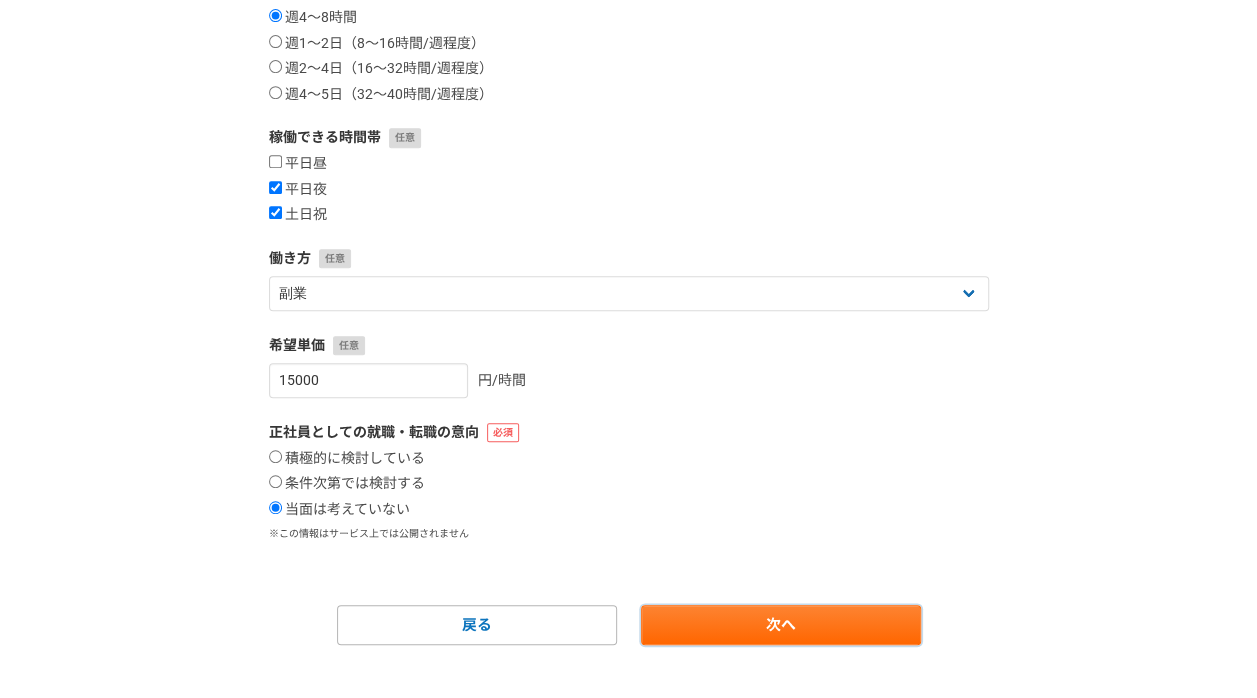 click on "次へ" at bounding box center [781, 625] 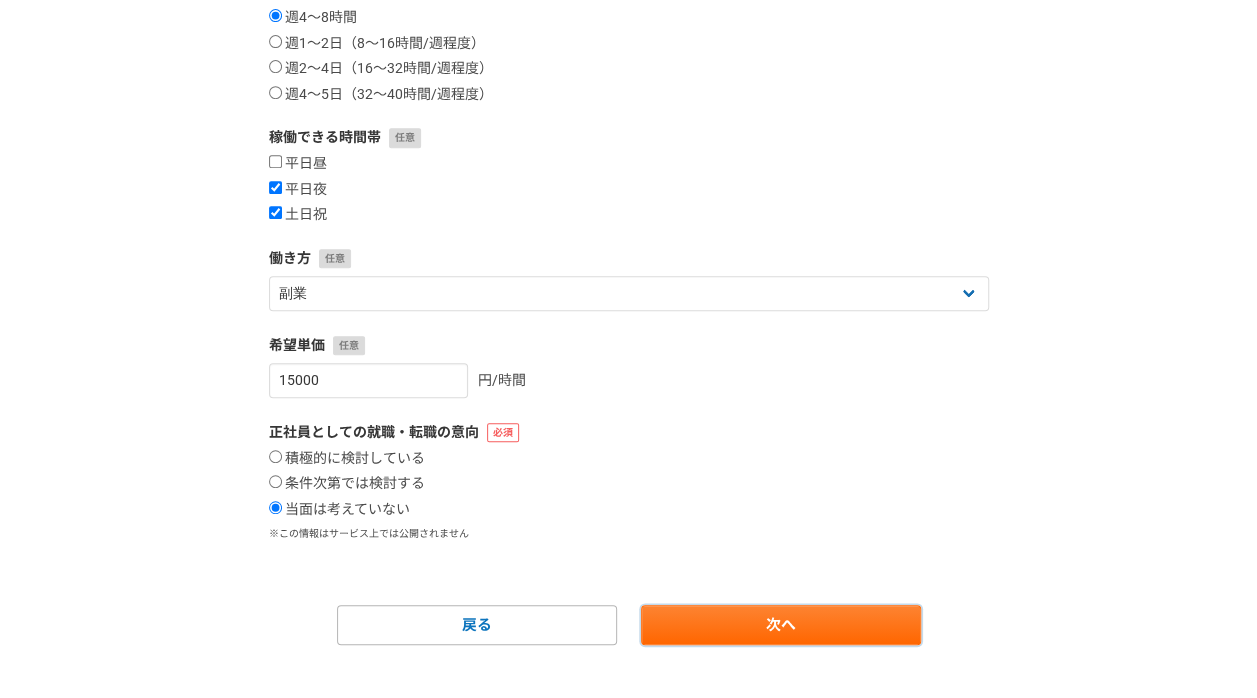 scroll, scrollTop: 0, scrollLeft: 0, axis: both 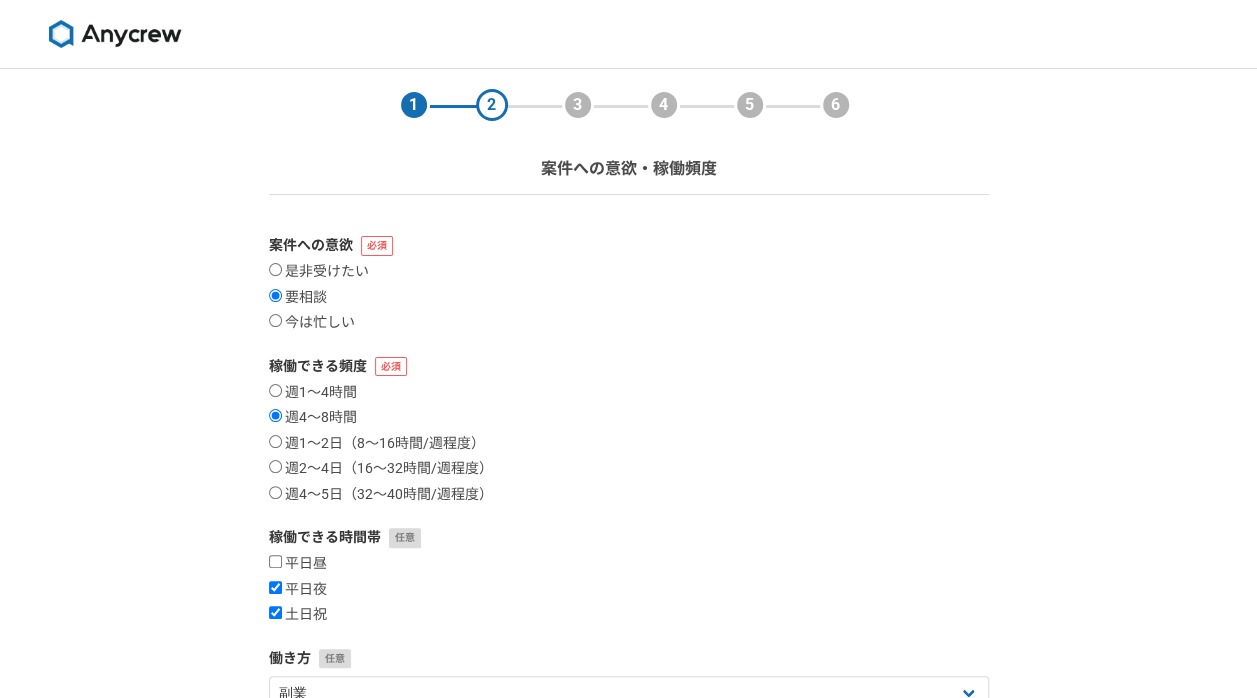select 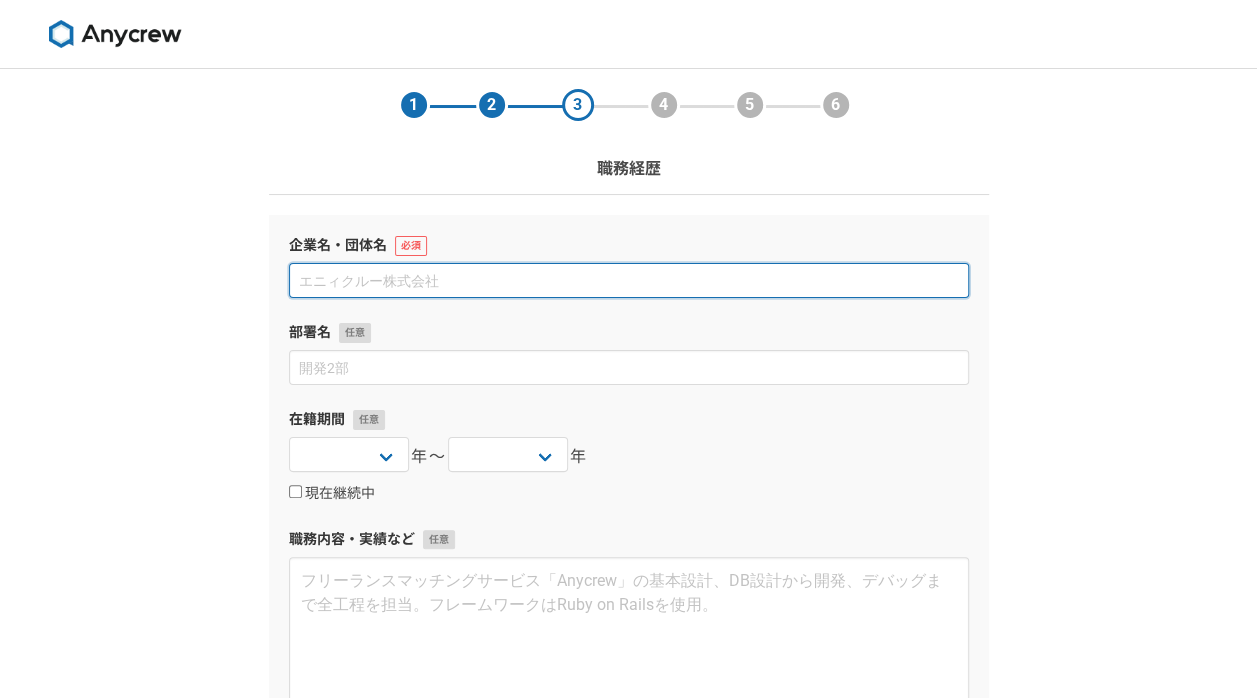 click at bounding box center [629, 280] 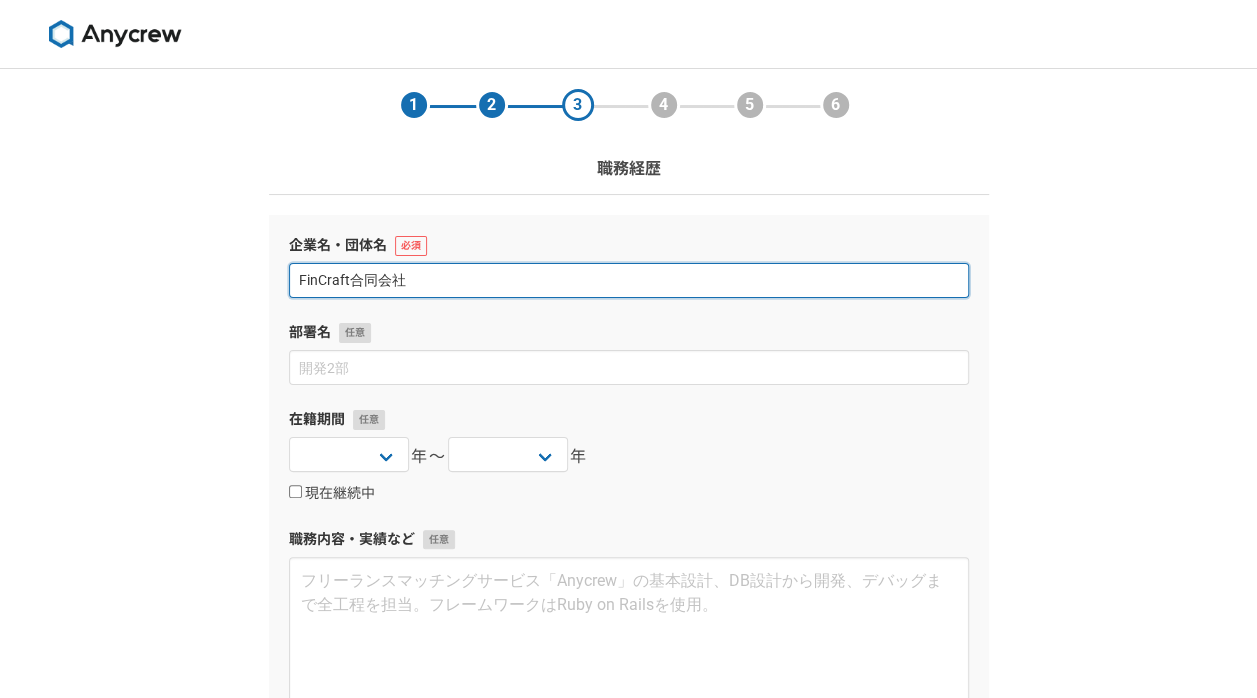 type on "FinCraft合同会社" 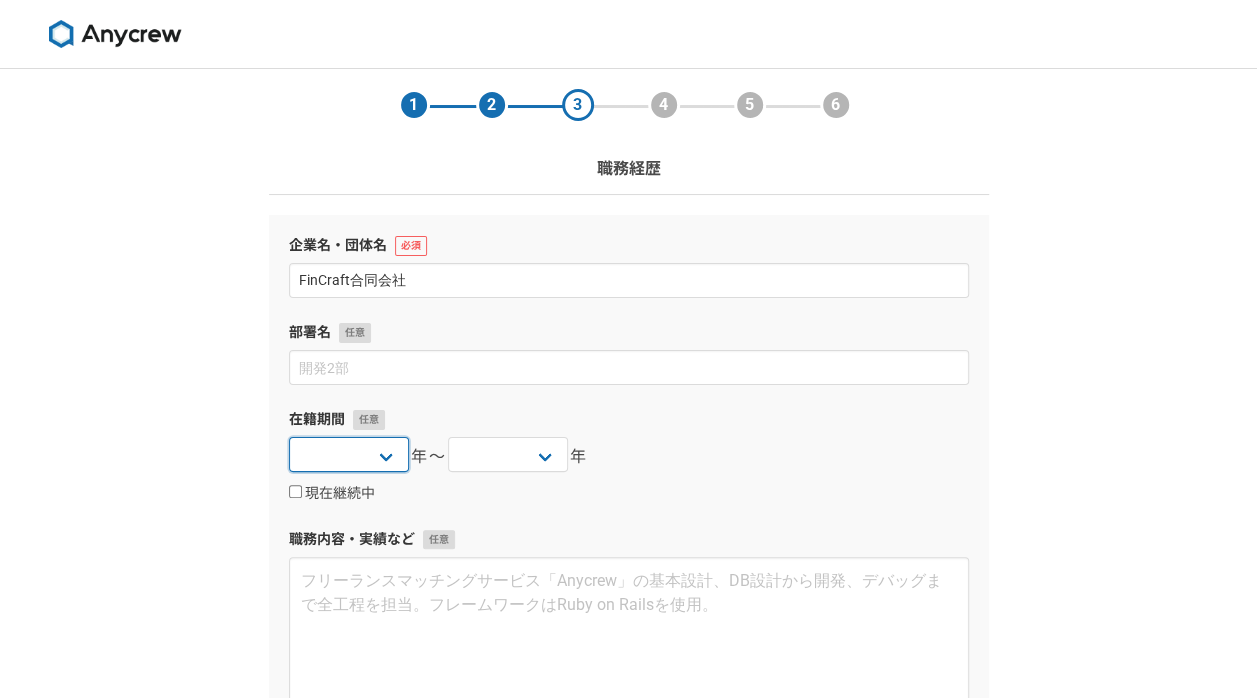 click on "2025 2024 2023 2022 2021 2020 2019 2018 2017 2016 2015 2014 2013 2012 2011 2010 2009 2008 2007 2006 2005 2004 2003 2002 2001 2000 1999 1998 1997 1996 1995 1994 1993 1992 1991 1990 1989 1988 1987 1986 1985 1984 1983 1982 1981 1980 1979 1978 1977 1976" at bounding box center [349, 454] 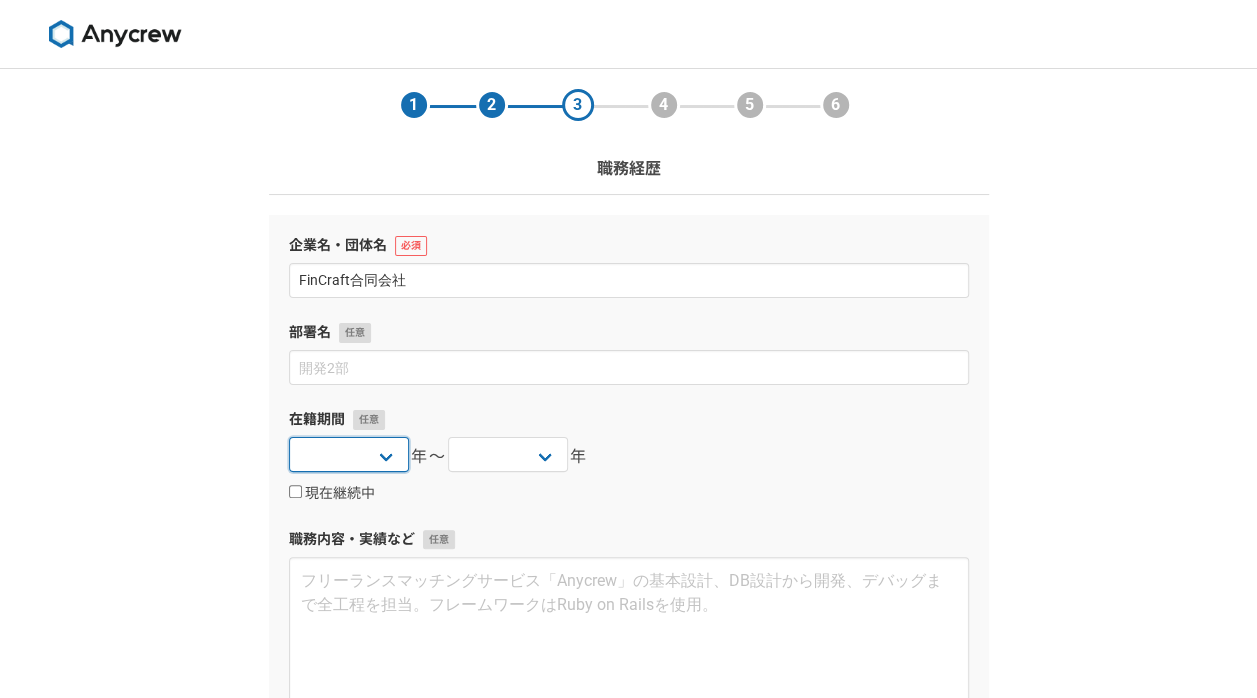 select on "2024" 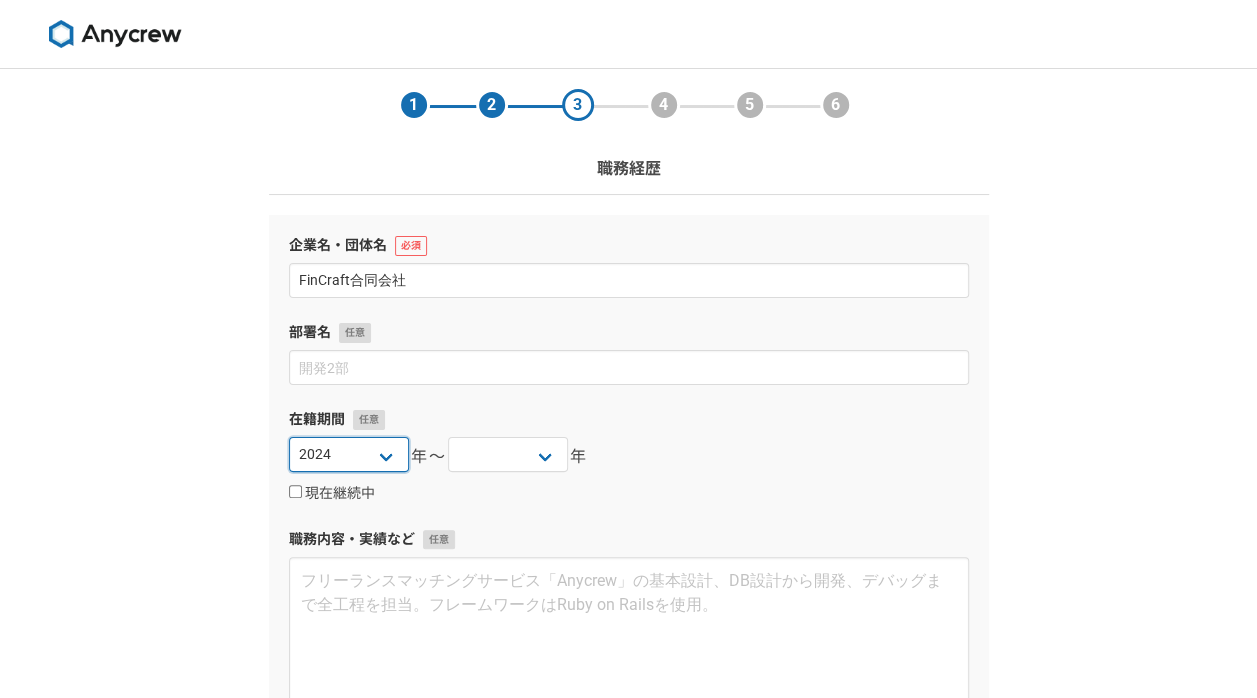 click on "2025 2024 2023 2022 2021 2020 2019 2018 2017 2016 2015 2014 2013 2012 2011 2010 2009 2008 2007 2006 2005 2004 2003 2002 2001 2000 1999 1998 1997 1996 1995 1994 1993 1992 1991 1990 1989 1988 1987 1986 1985 1984 1983 1982 1981 1980 1979 1978 1977 1976" at bounding box center [349, 454] 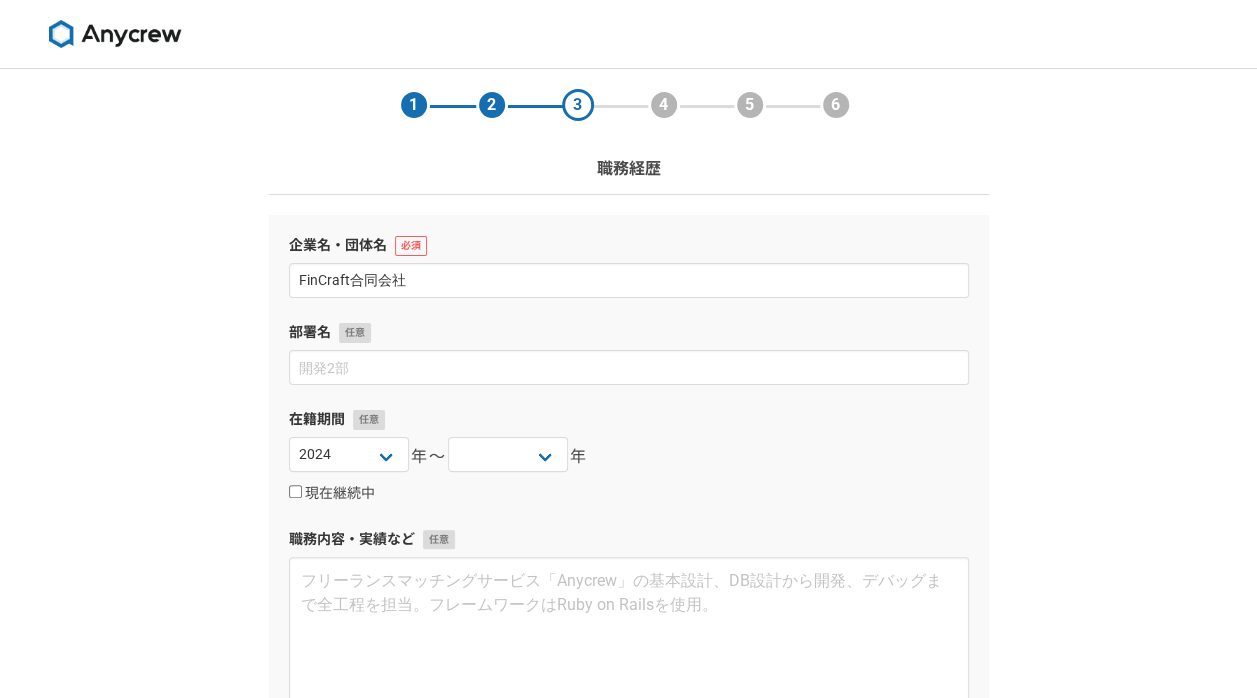 drag, startPoint x: 655, startPoint y: 450, endPoint x: 570, endPoint y: 467, distance: 86.683334 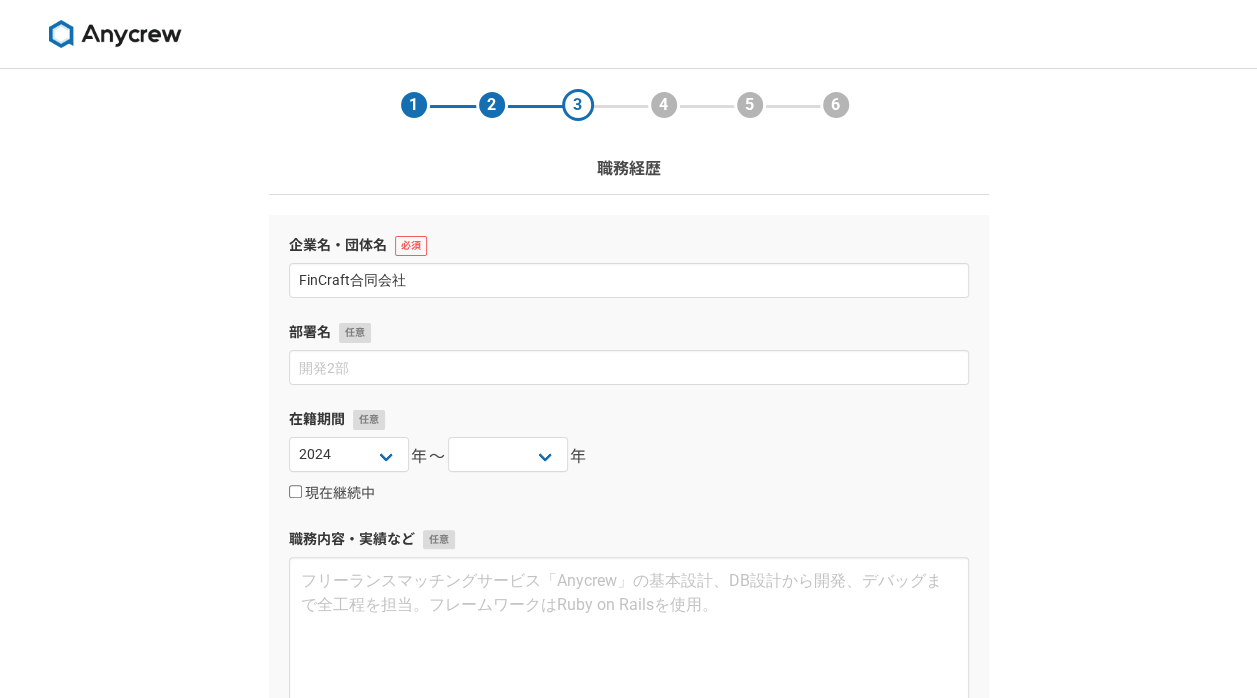 click on "2025 2024 2023 2022 2021 2020 2019 2018 2017 2016 2015 2014 2013 2012 2011 2010 2009 2008 2007 2006 2005 2004 2003 2002 2001 2000 1999 1998 1997 1996 1995 1994 1993 1992 1991 1990 1989 1988 1987 1986 1985 1984 1983 1982 1981 1980 1979 1978 1977 1976 年〜 2025 2024 2023 2022 2021 2020 2019 2018 2017 2016 2015 2014 2013 2012 2011 2010 2009 2008 2007 2006 2005 2004 2003 2002 2001 2000 1999 1998 1997 1996 1995 1994 1993 1992 1991 1990 1989 1988 1987 1986 1985 1984 1983 1982 1981 1980 1979 1978 1977 1976 年" at bounding box center (629, 457) 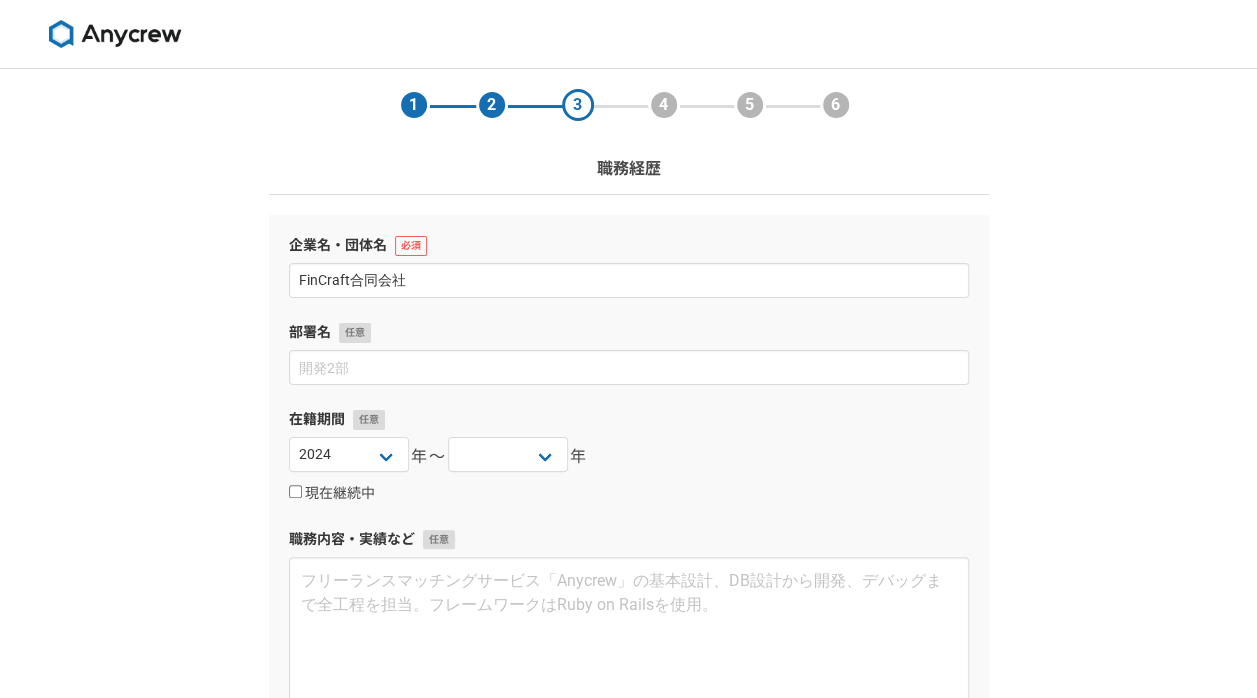 checkbox on "true" 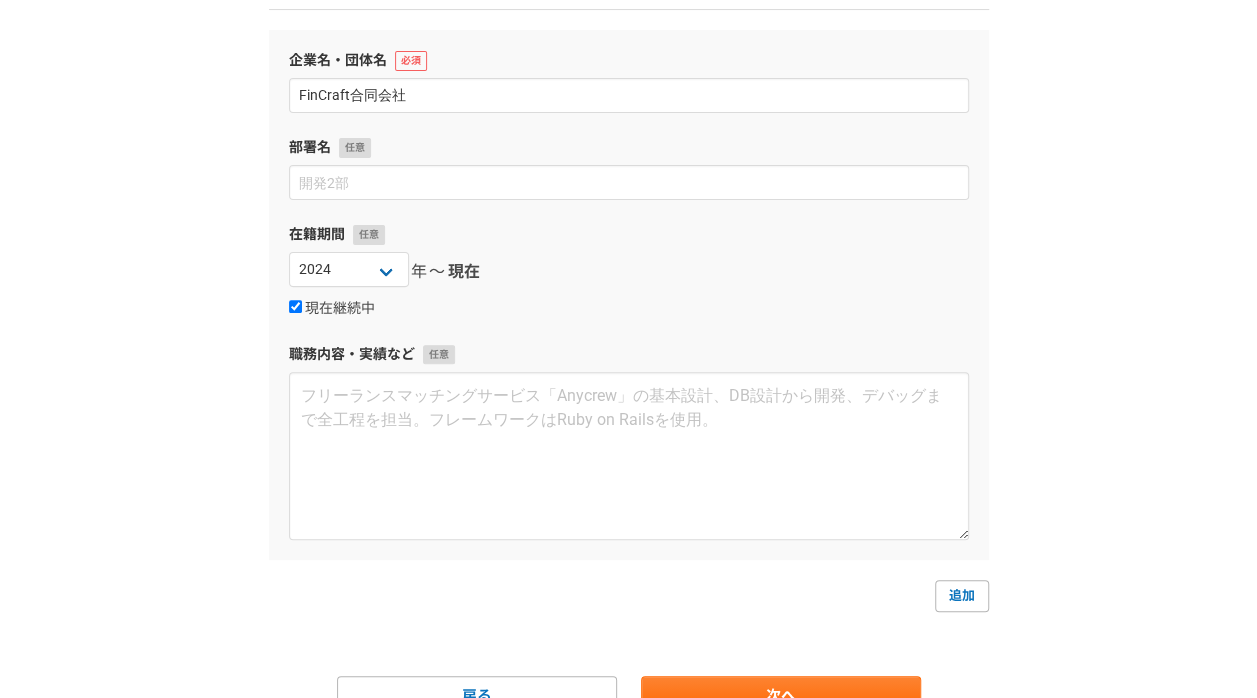 scroll, scrollTop: 266, scrollLeft: 0, axis: vertical 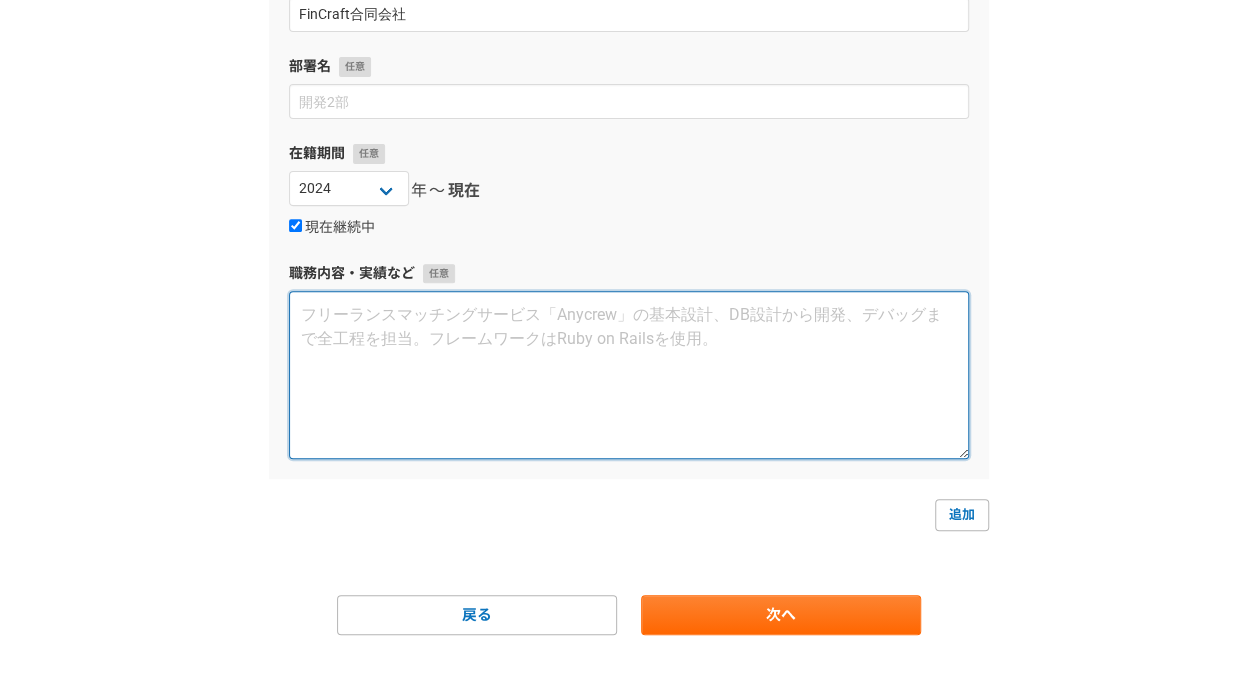 click at bounding box center [629, 375] 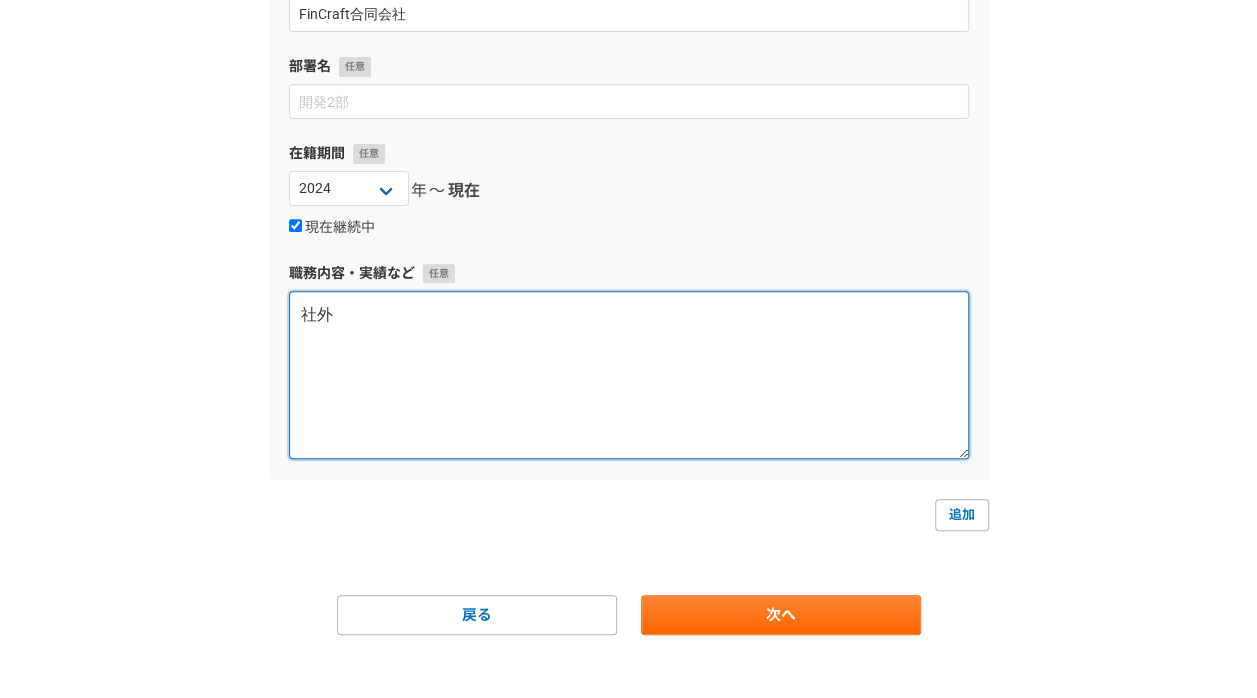 type on "社" 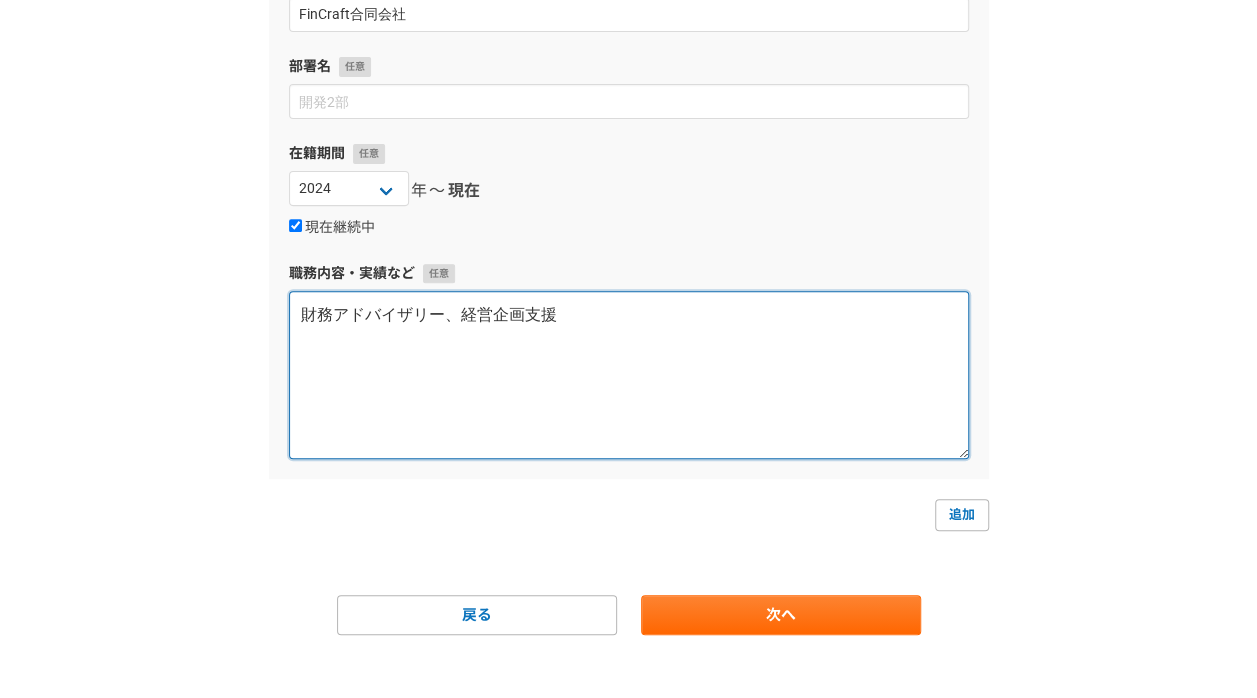 type on "財務アドバイザリー、経営企画支援" 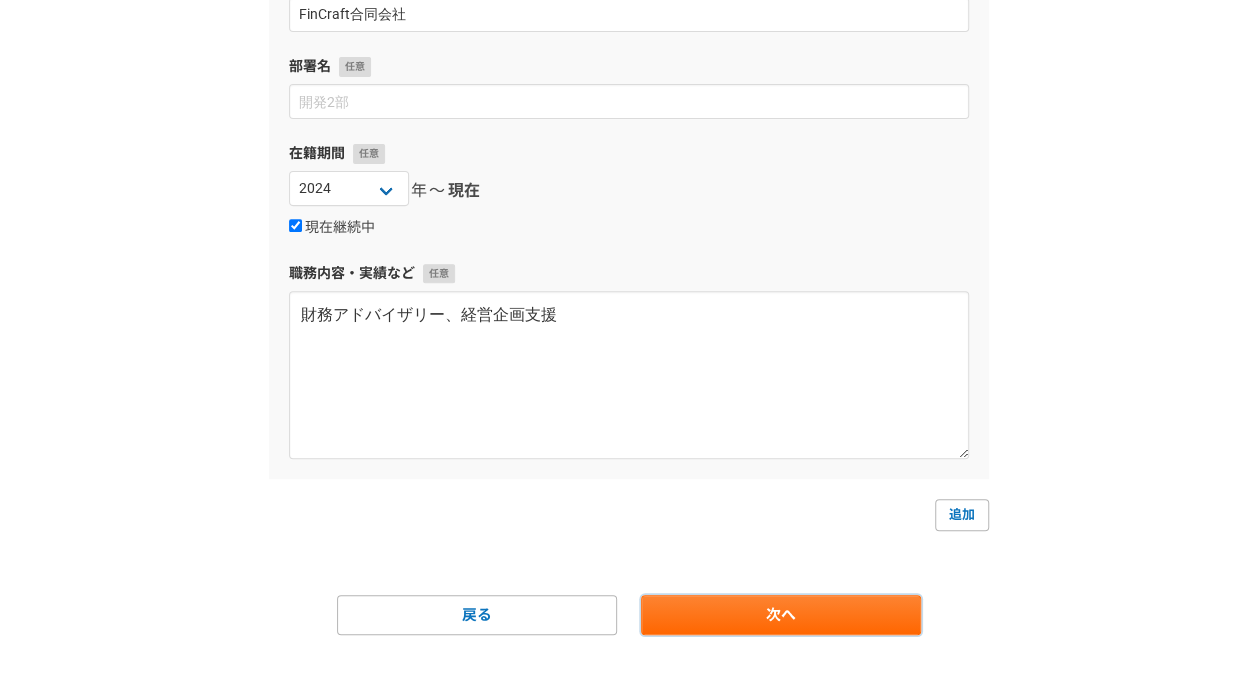 click on "次へ" at bounding box center (781, 615) 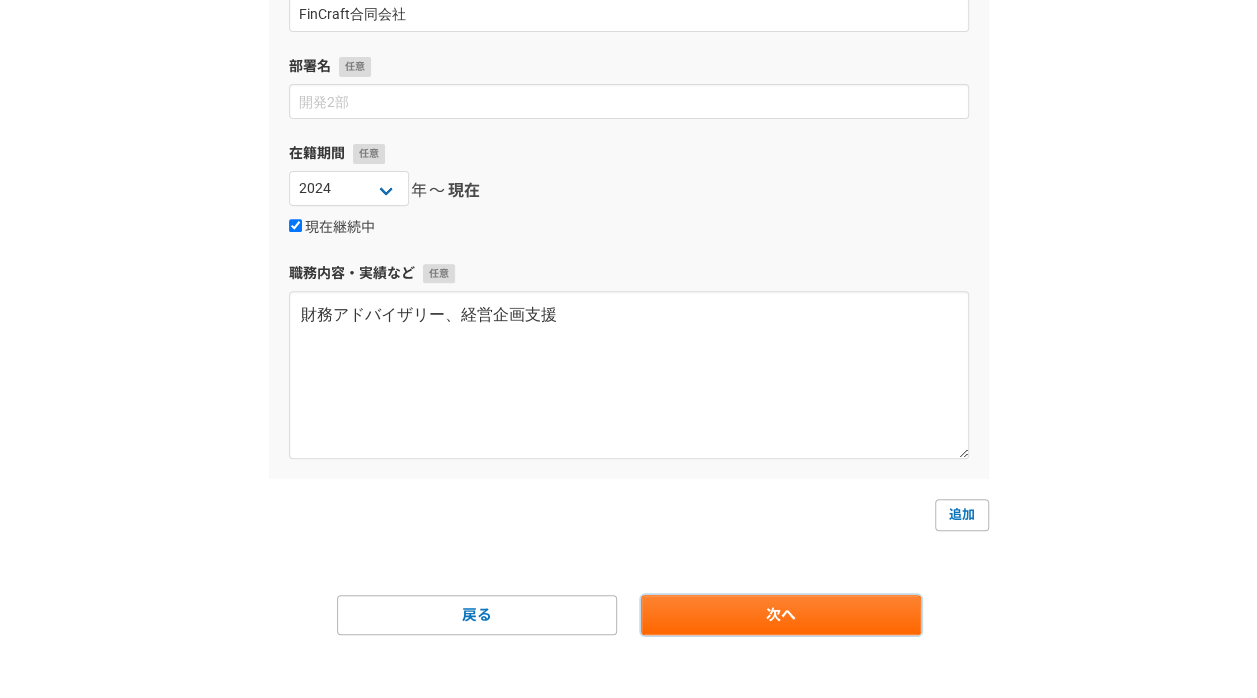scroll, scrollTop: 0, scrollLeft: 0, axis: both 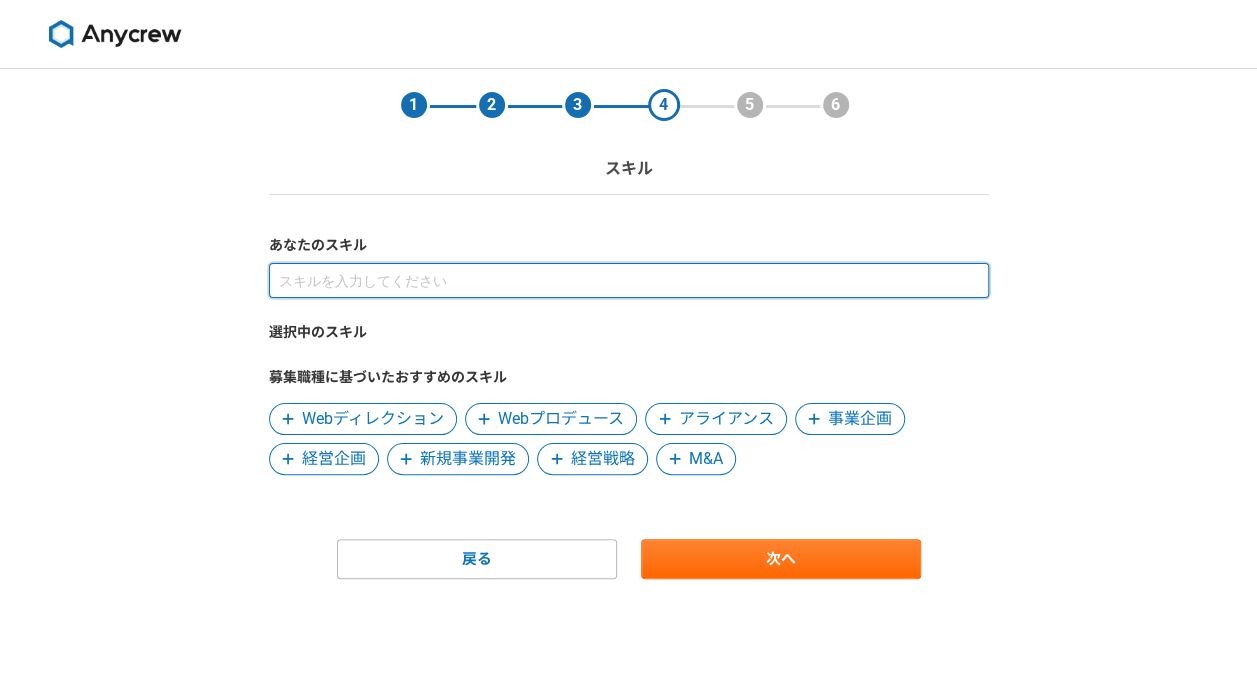 click at bounding box center (629, 280) 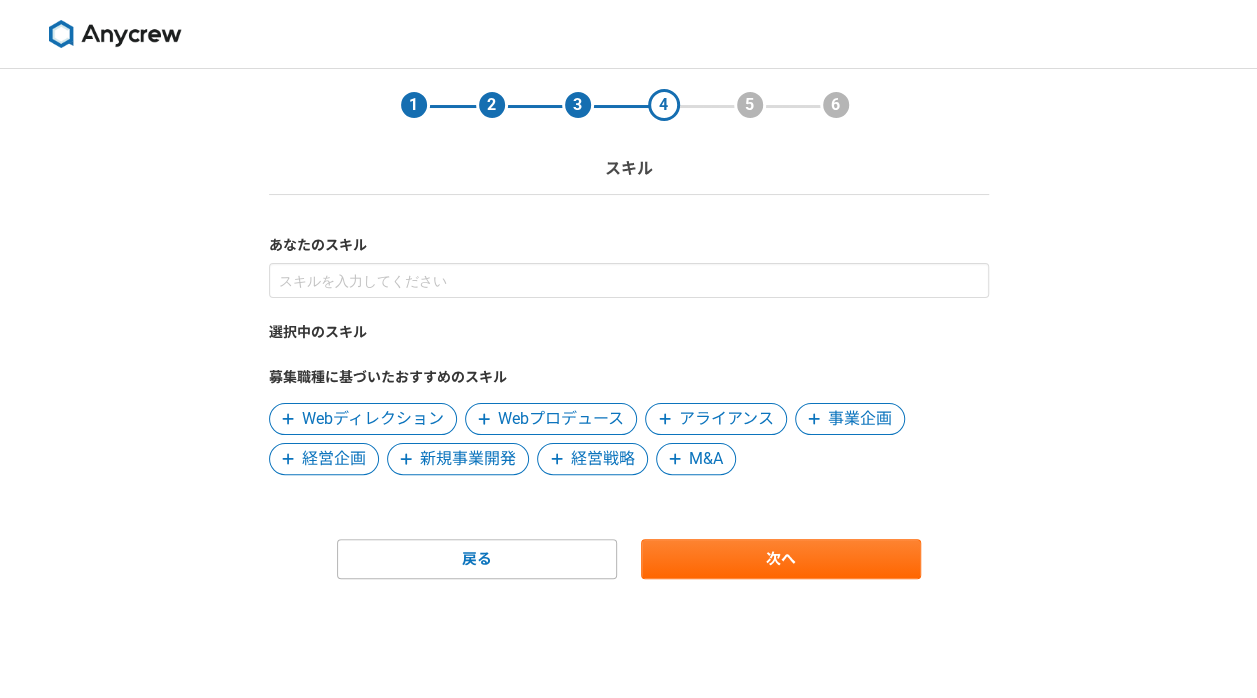 click on "経営企画" at bounding box center (324, 459) 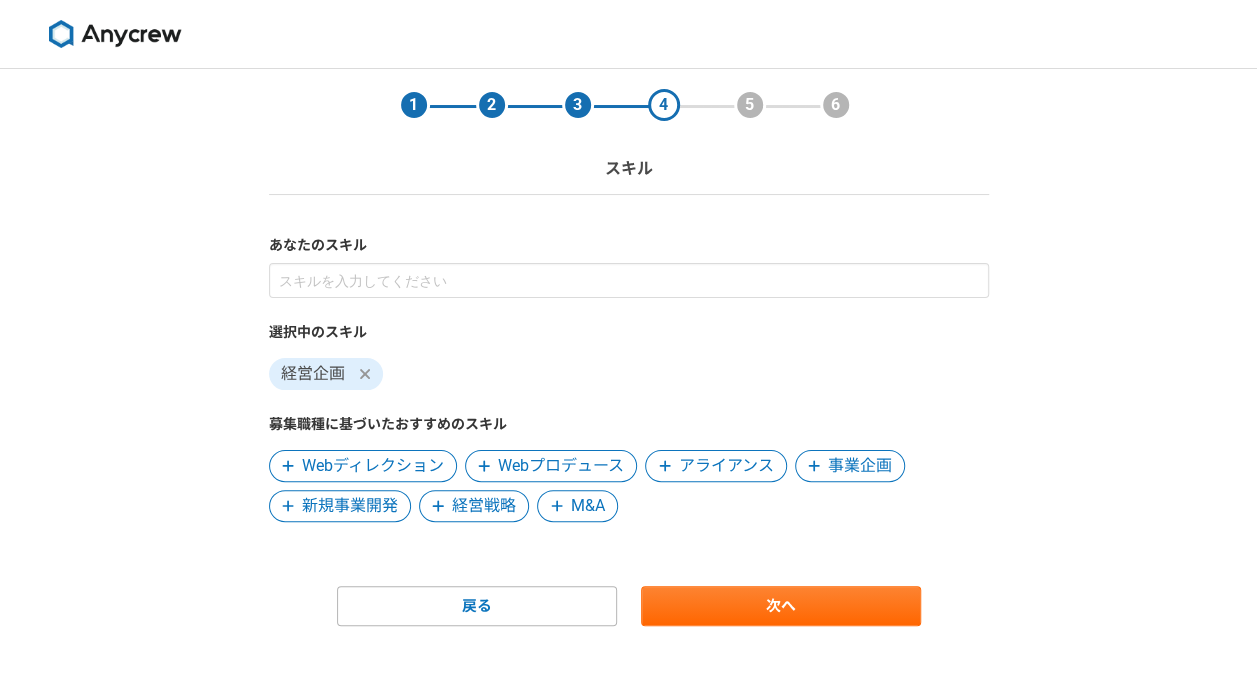 click on "選択中のスキル 経営企画 募集職種に基づいたおすすめのスキル Webディレクション Webプロデュース アライアンス 事業企画 新規事業開発 経営戦略 M&A" at bounding box center (629, 392) 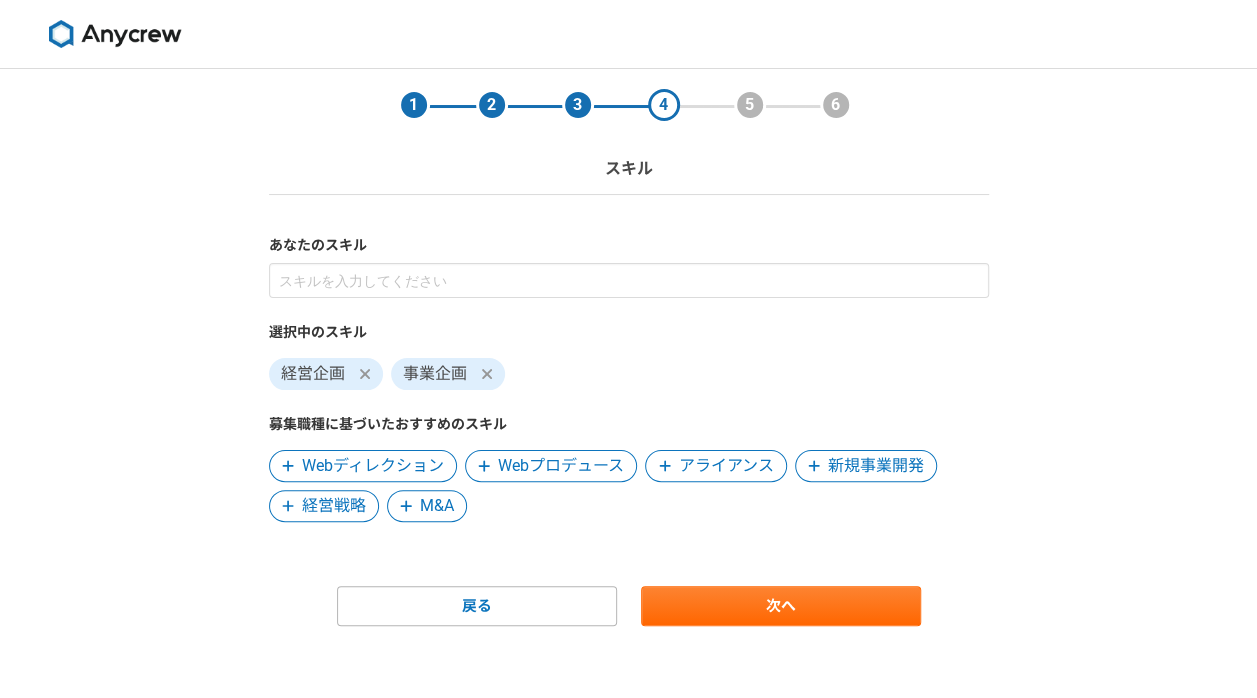 click on "M&A" at bounding box center (437, 506) 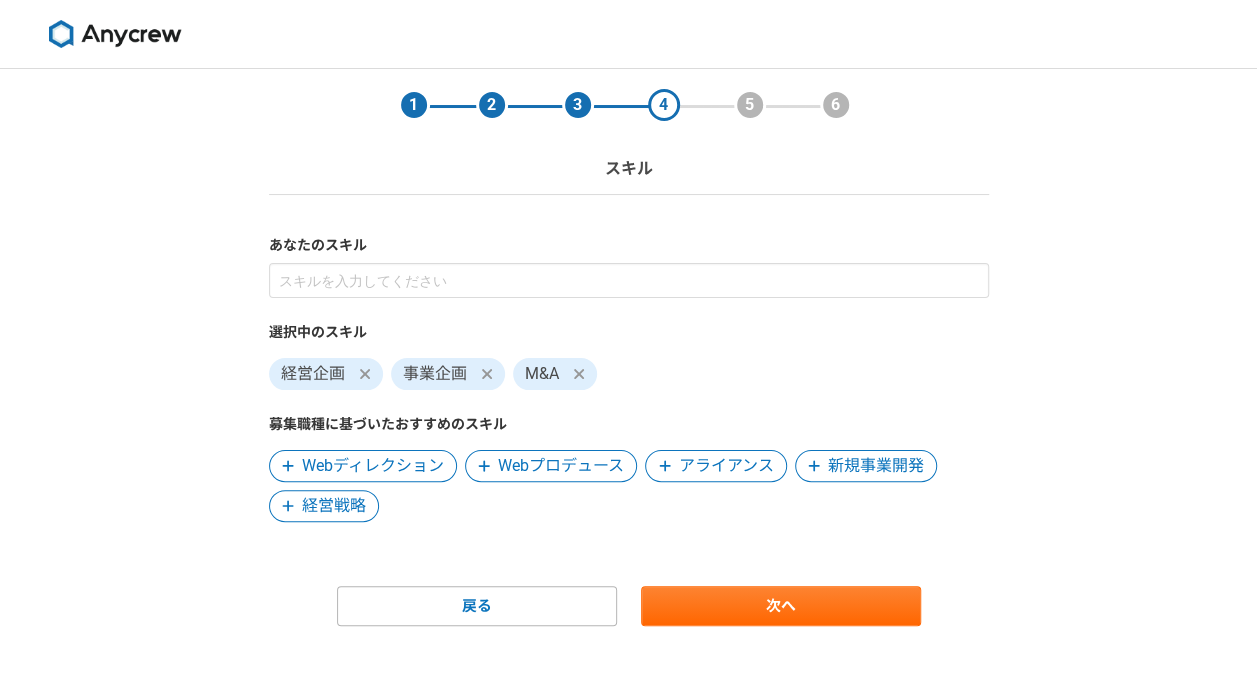 click on "経営戦略" at bounding box center (334, 506) 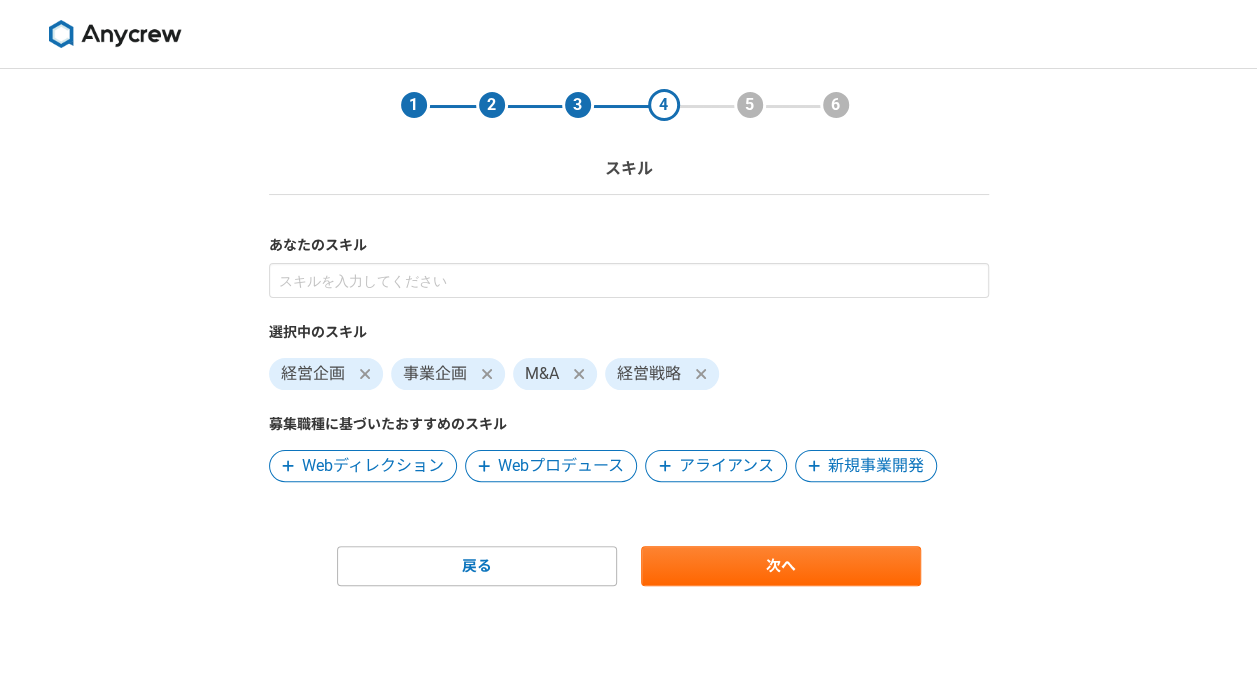 click on "新規事業開発" at bounding box center (876, 466) 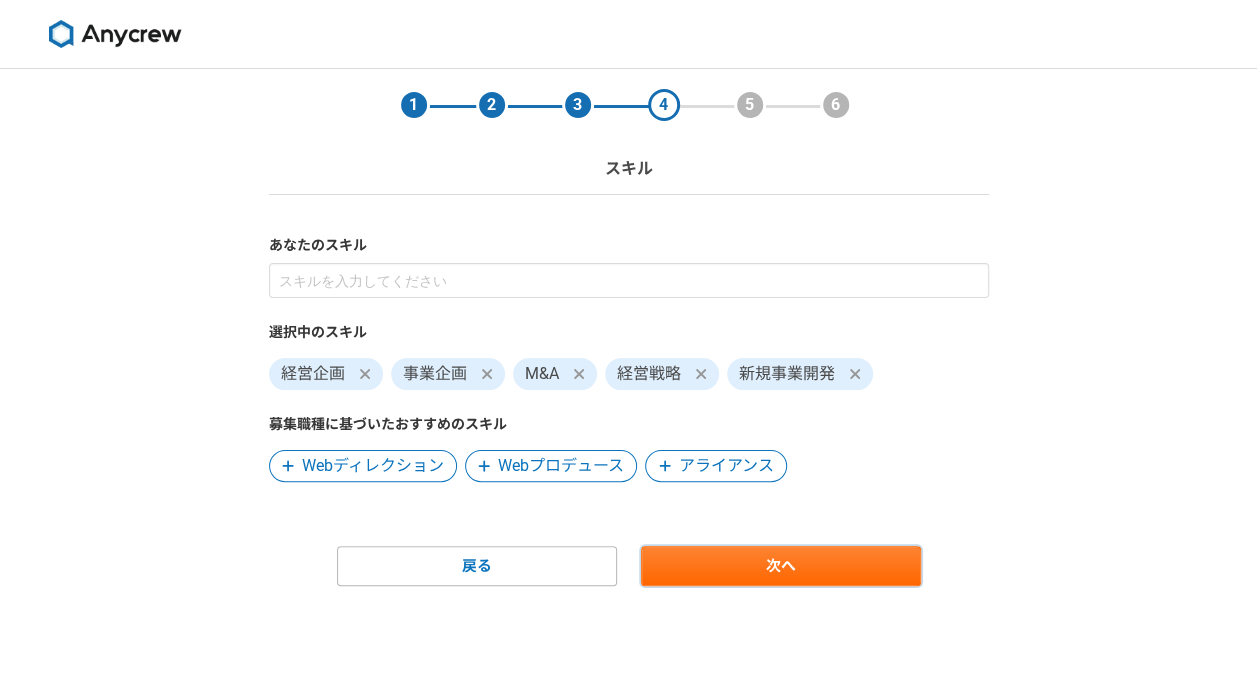click on "次へ" at bounding box center (781, 566) 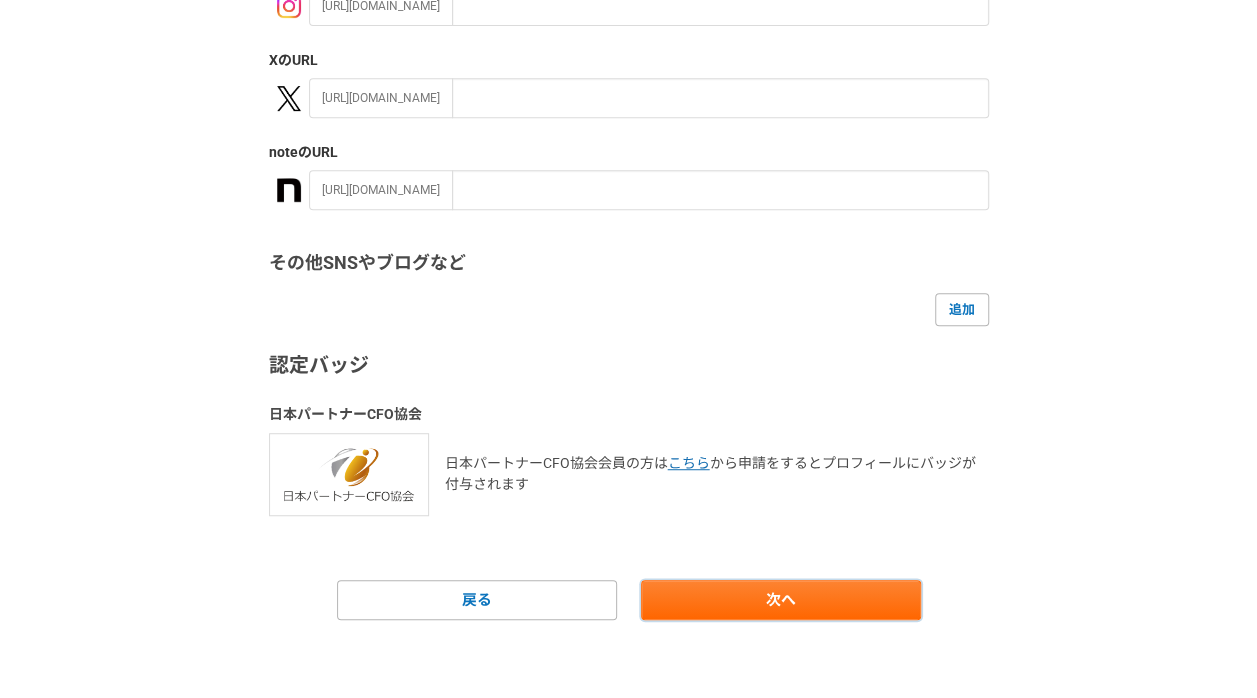 scroll, scrollTop: 400, scrollLeft: 0, axis: vertical 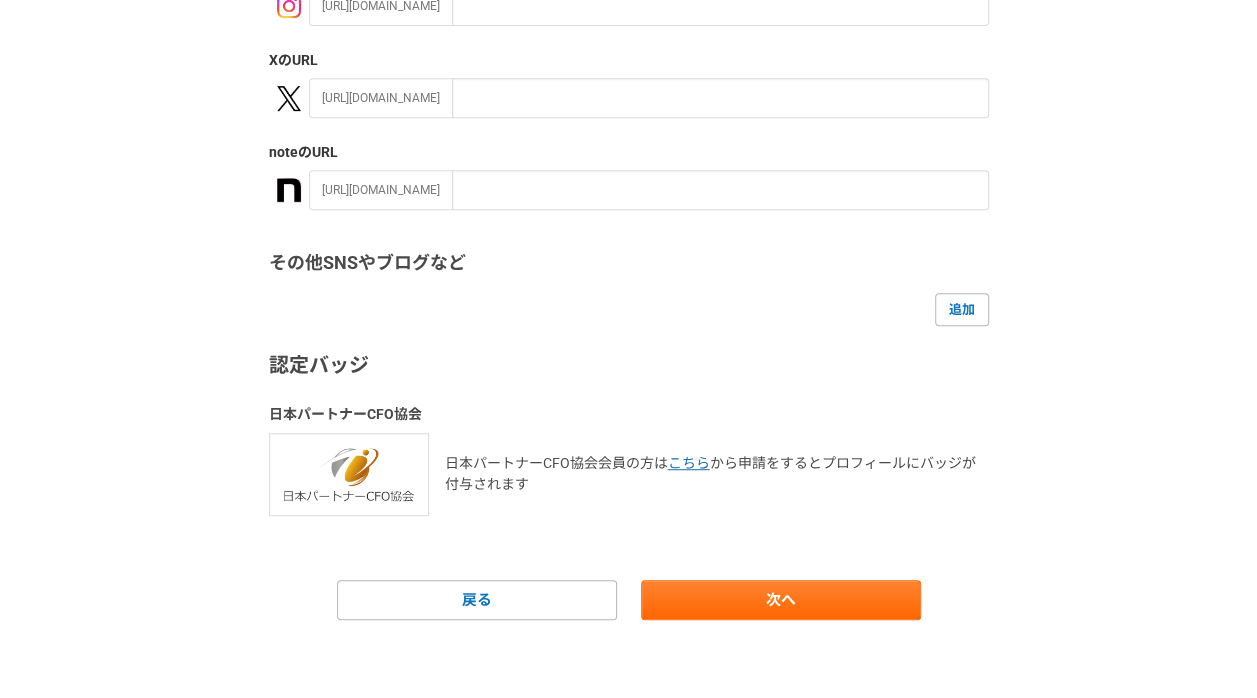 click at bounding box center [349, 474] 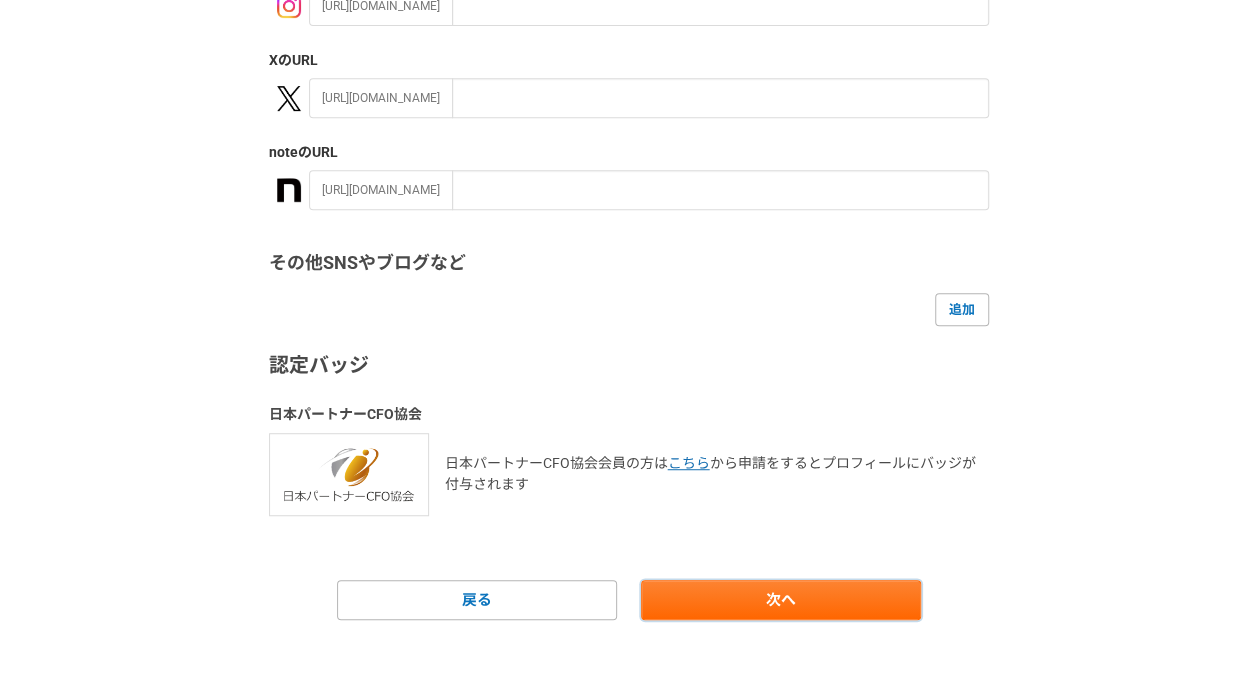 click on "次へ" at bounding box center [781, 600] 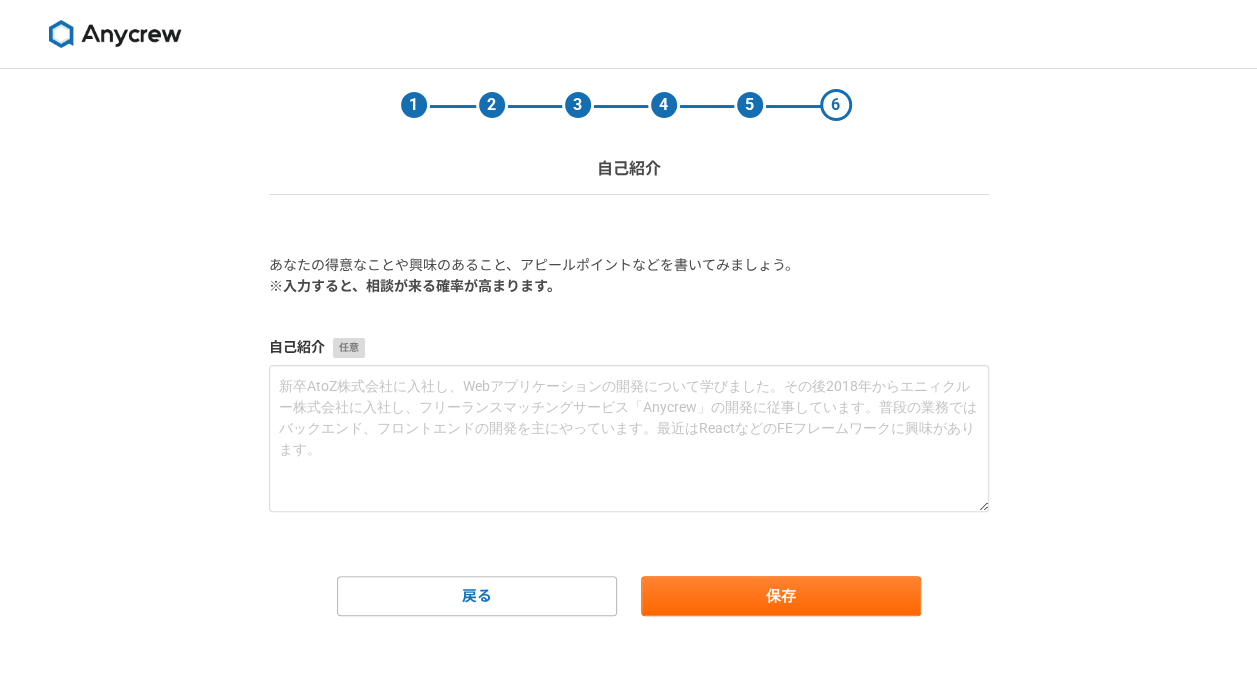 scroll, scrollTop: 0, scrollLeft: 0, axis: both 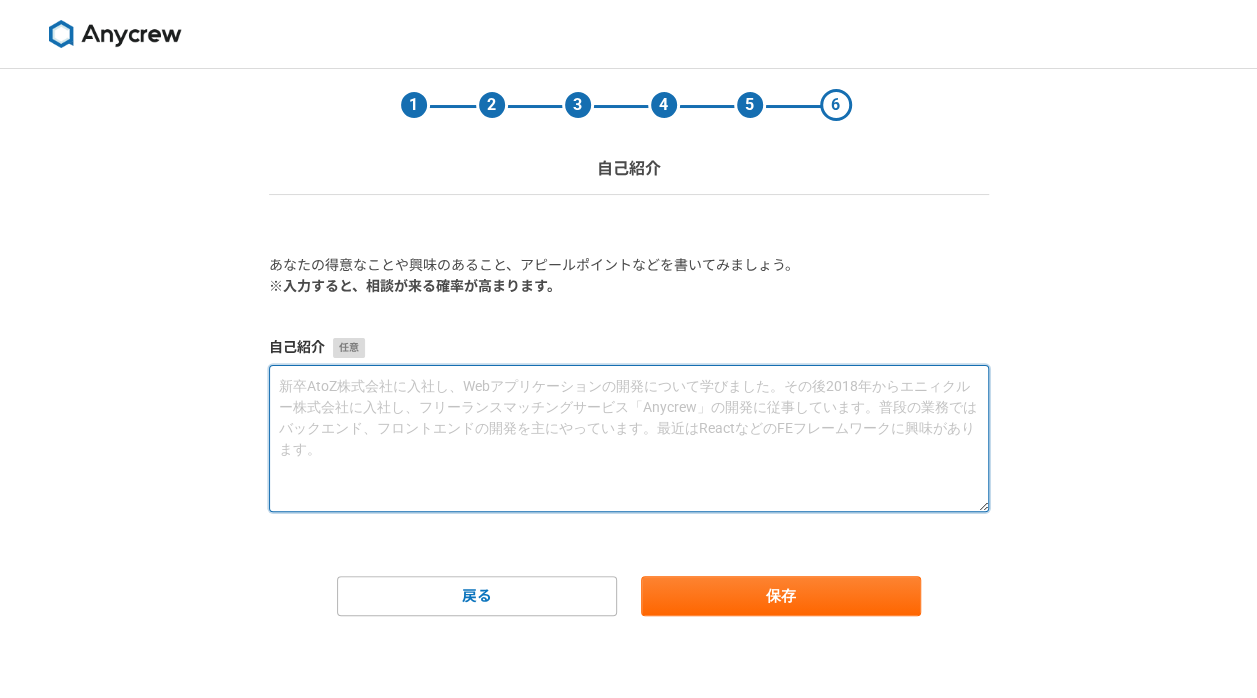 click at bounding box center (629, 438) 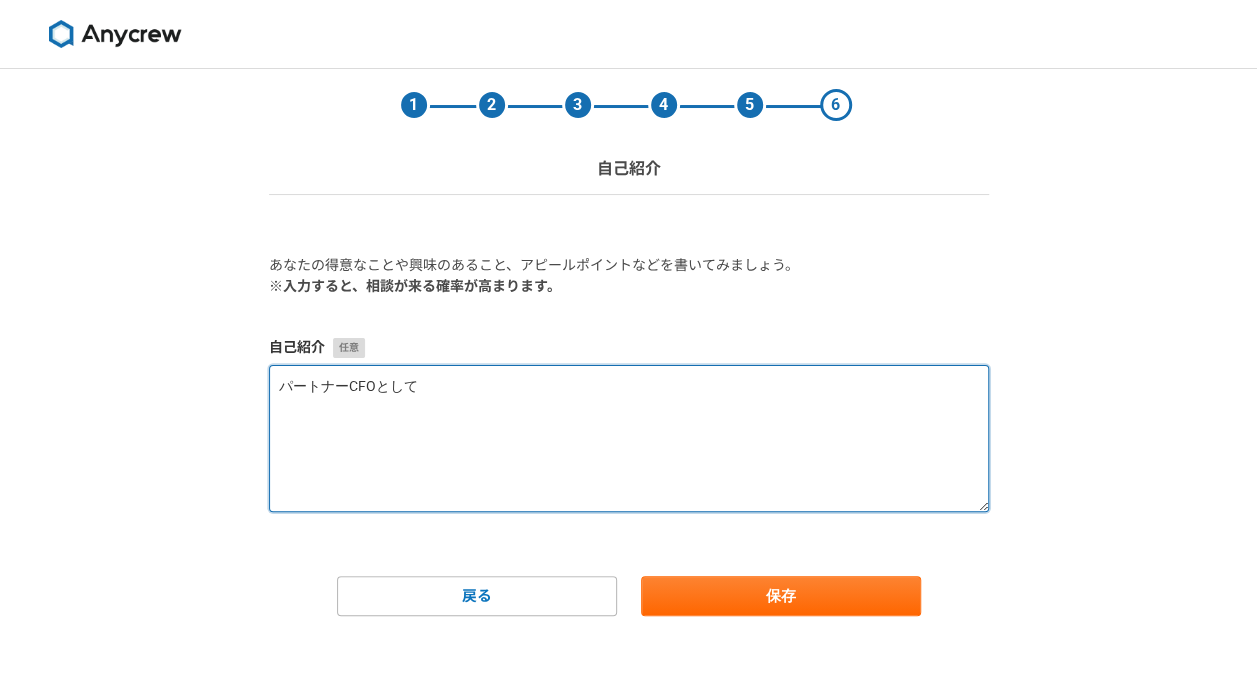 type on "C" 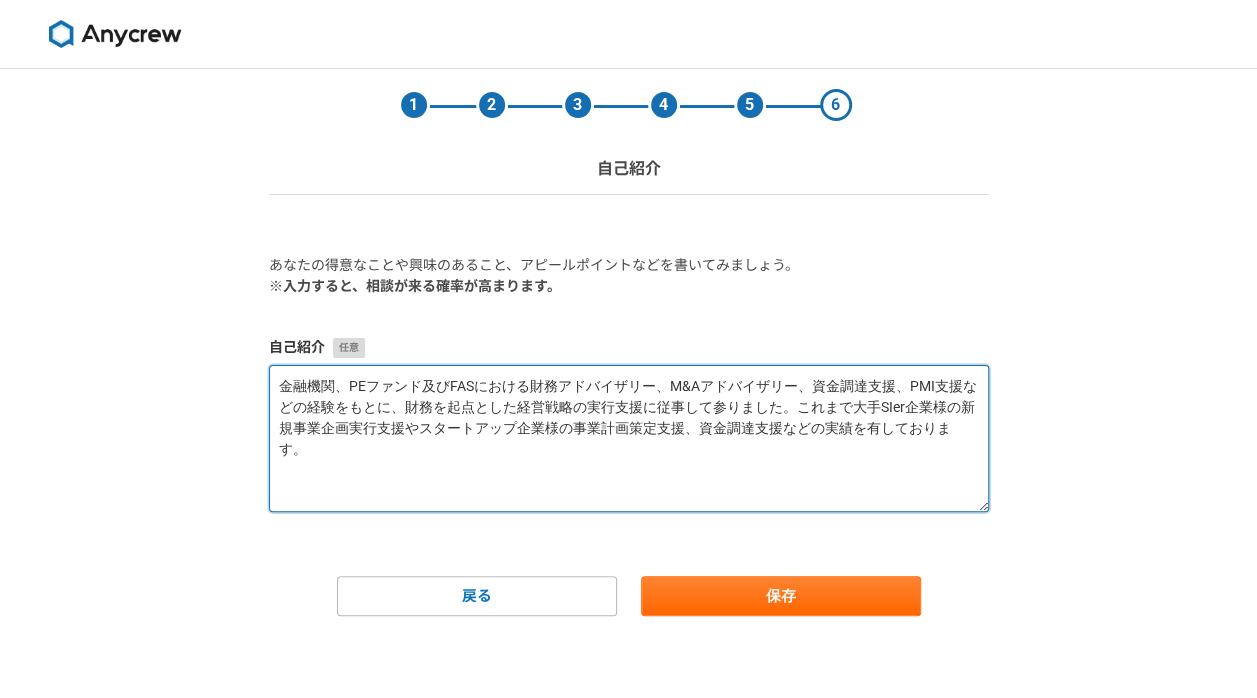 type on "金融機関、PEファンド及びFASにおける財務アドバイザリー、M&Aアドバイザリー、資金調達支援、PMI支援などの経験をもとに、財務を起点とした経営戦略の実行支援に従事して参りました。これまで大手SIer企業様の新規事業企画実行支援やスタートアップ企業様の事業計画策定支援、資金調達支援などの実績を有しております。" 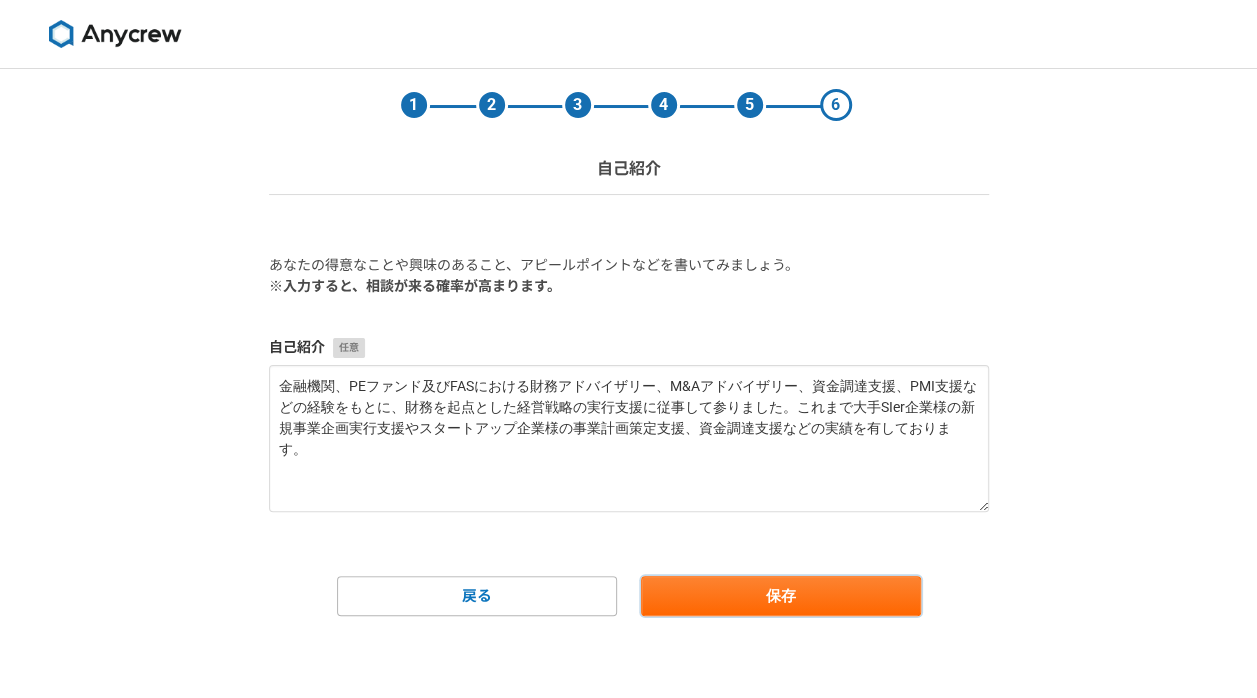 click on "保存" at bounding box center [781, 596] 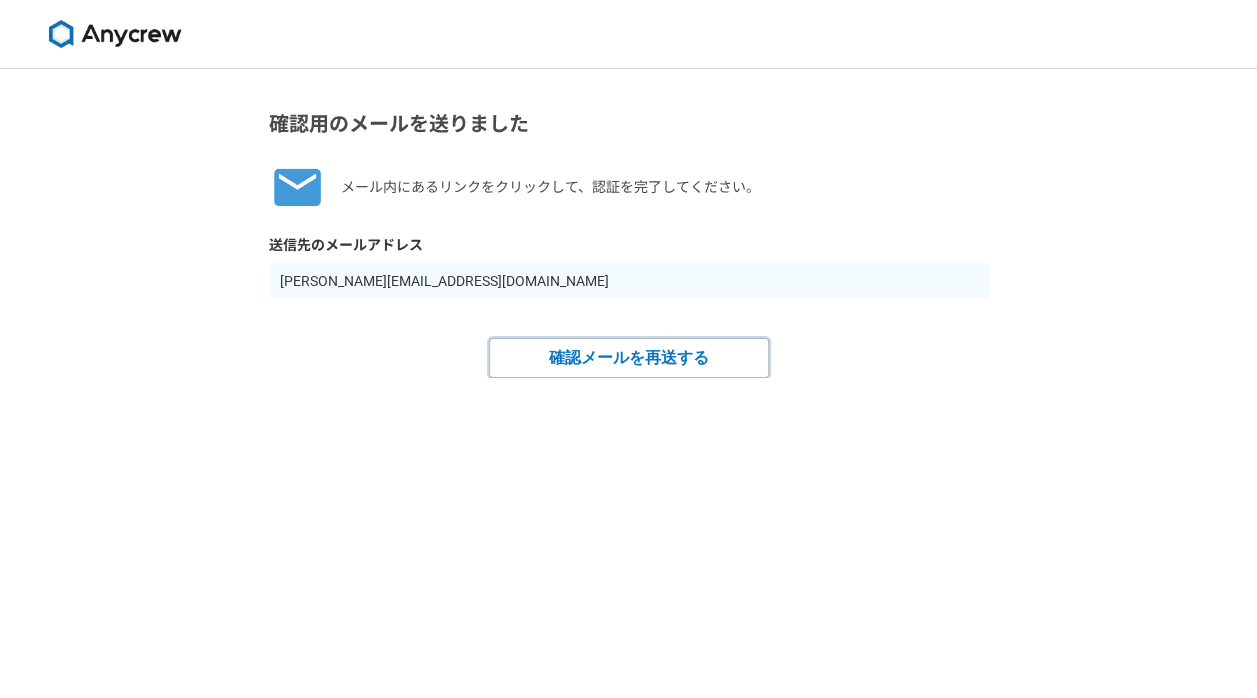 click on "確認メールを再送する" at bounding box center [629, 358] 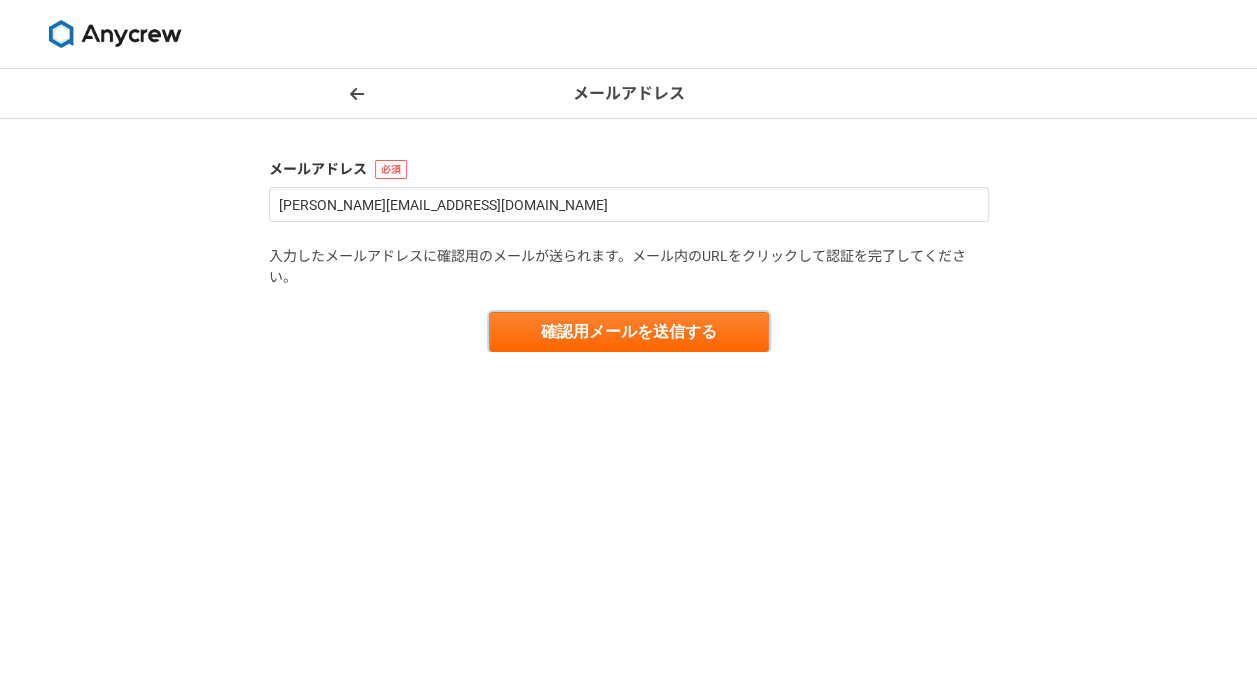 click on "確認用メールを送信する" at bounding box center [629, 332] 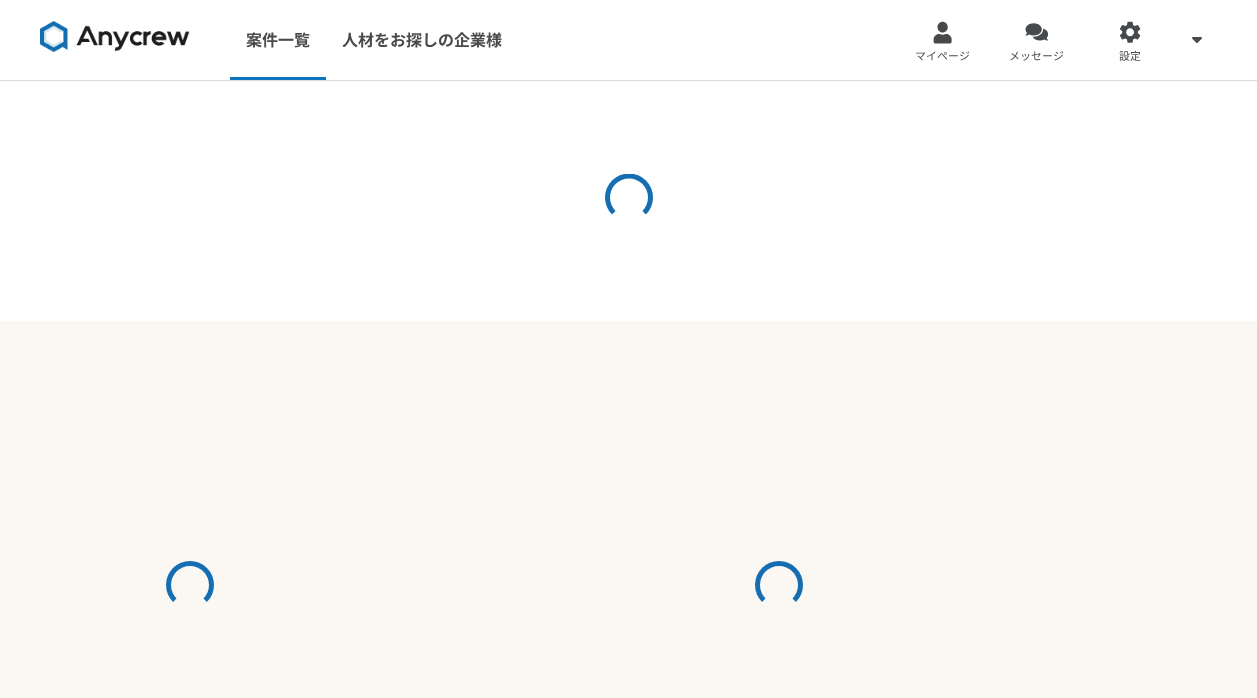 scroll, scrollTop: 0, scrollLeft: 0, axis: both 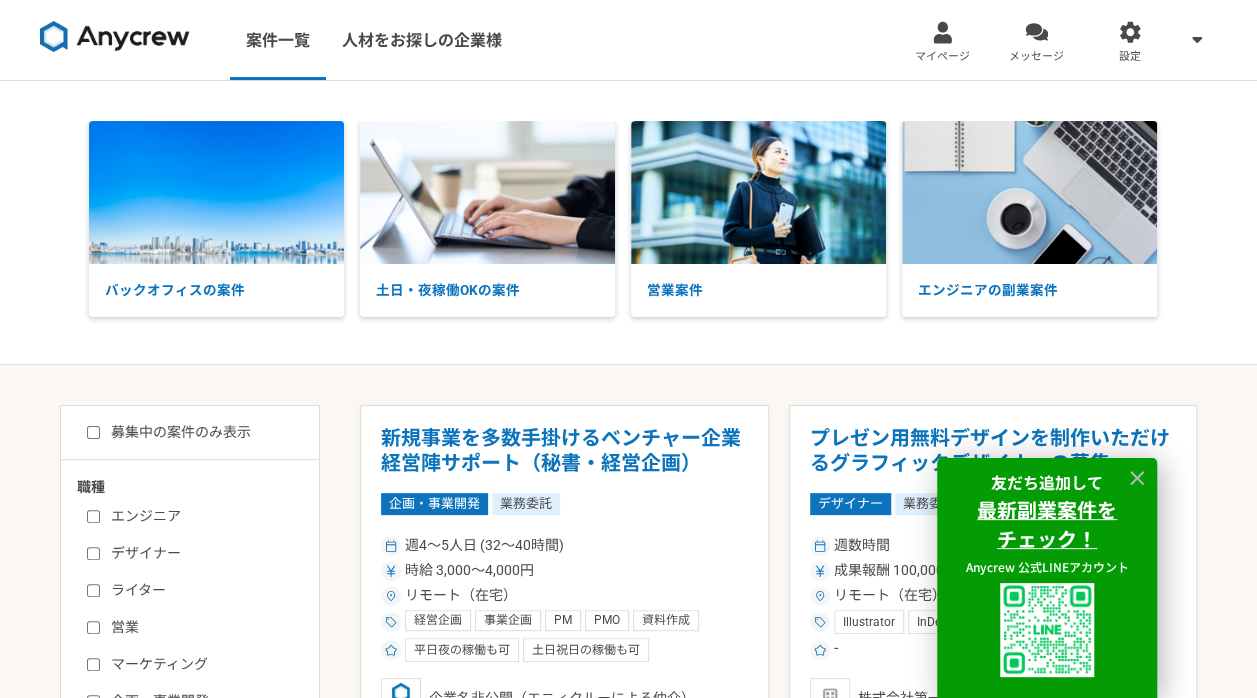 click 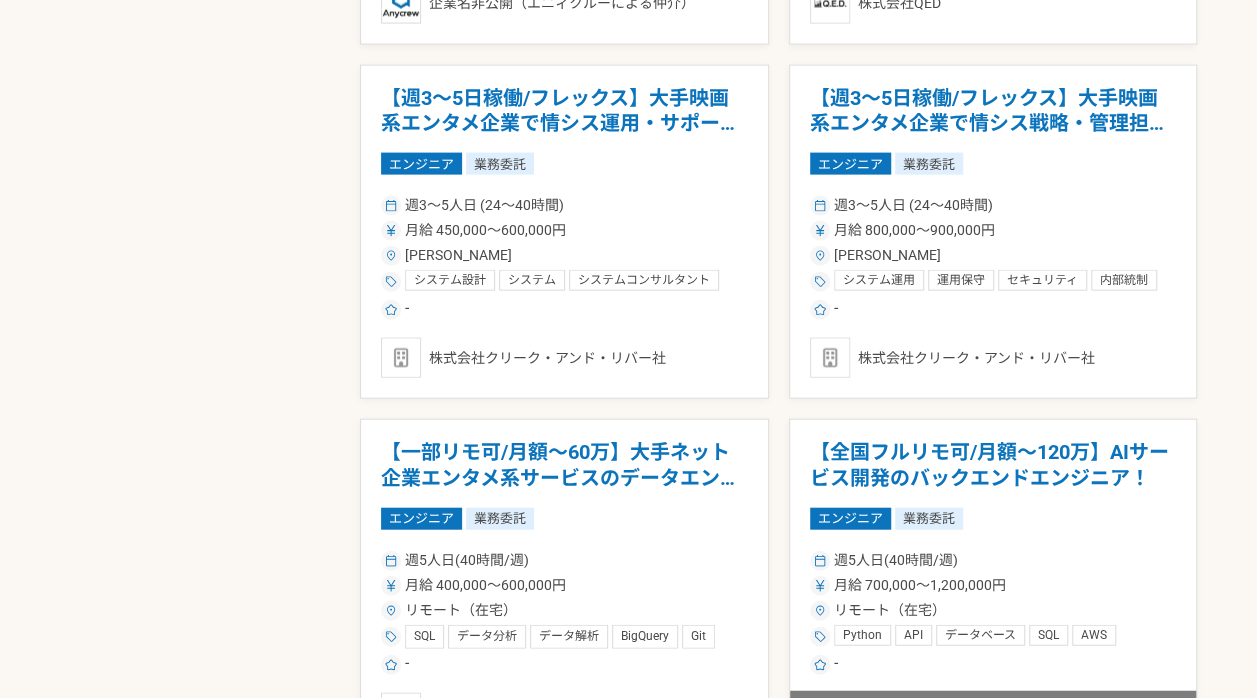 scroll, scrollTop: 2200, scrollLeft: 0, axis: vertical 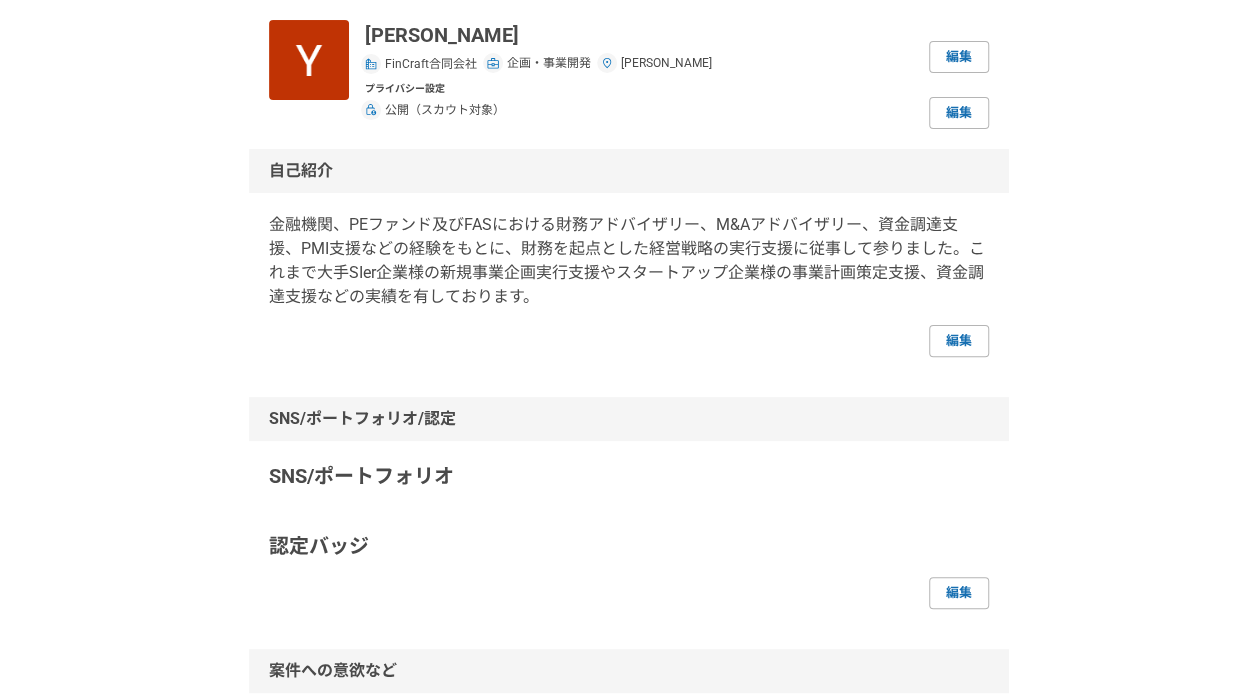 click on "編集" at bounding box center (959, 113) 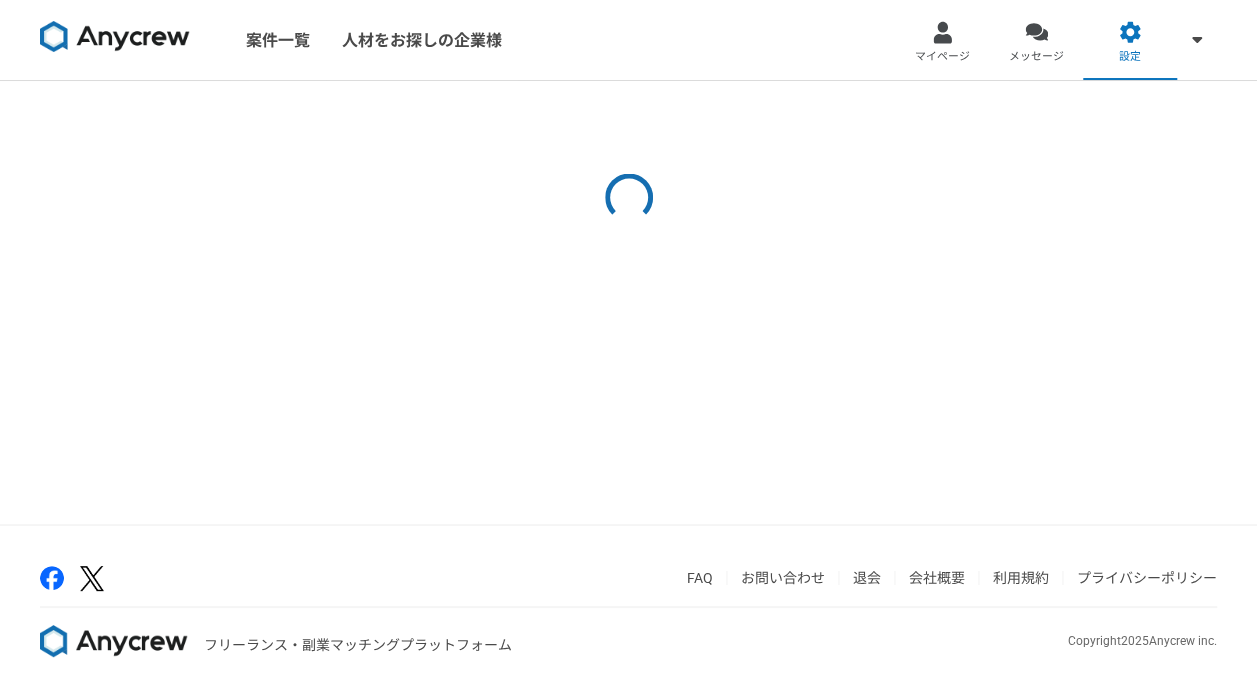 scroll, scrollTop: 0, scrollLeft: 0, axis: both 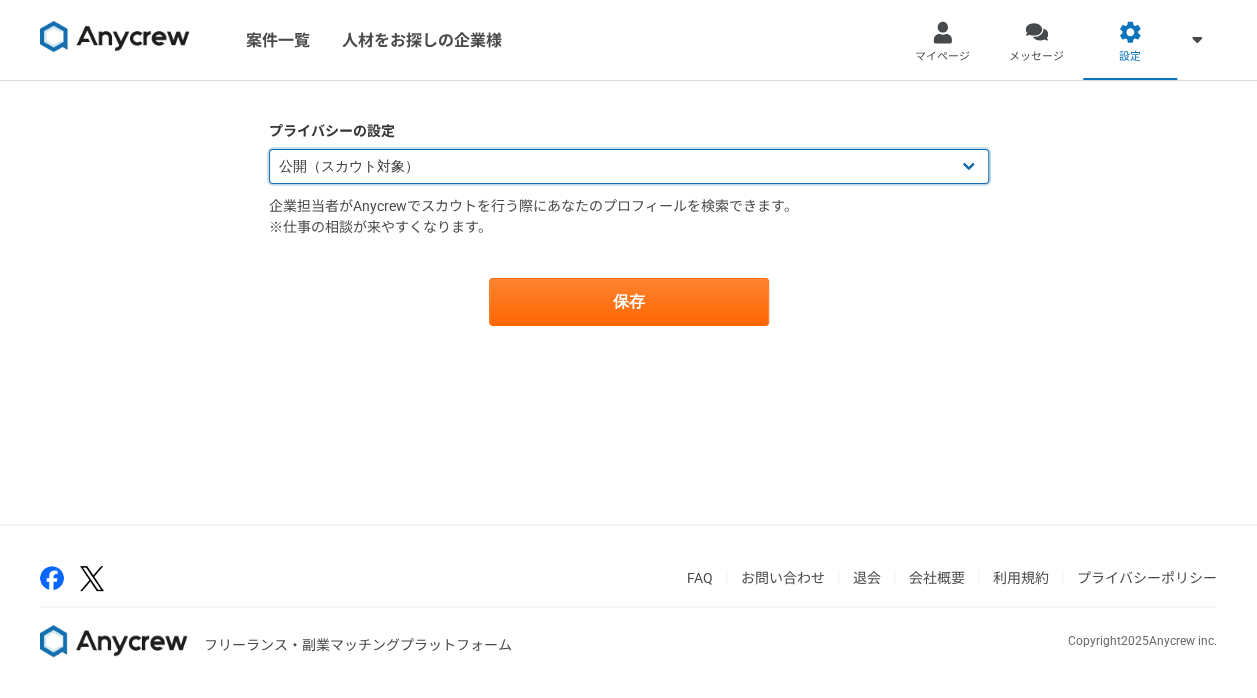 click on "公開（スカウト対象） 非公開（スカウト対象外）" at bounding box center [629, 166] 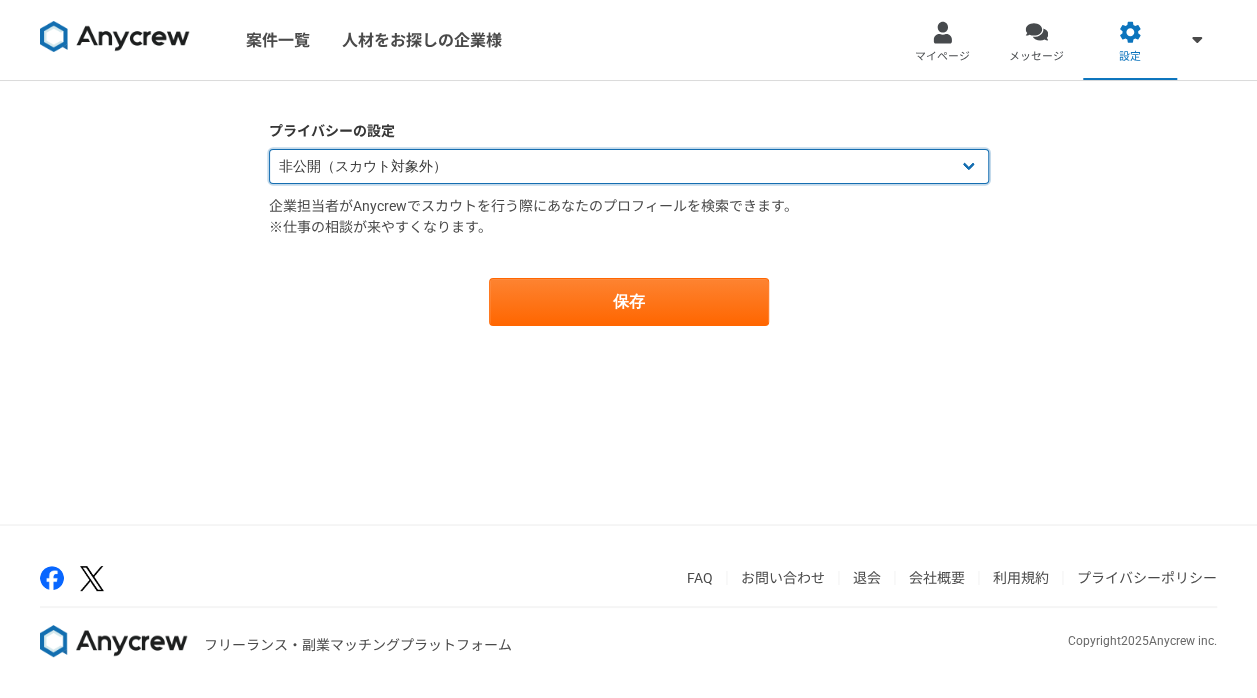 click on "公開（スカウト対象） 非公開（スカウト対象外）" at bounding box center (629, 166) 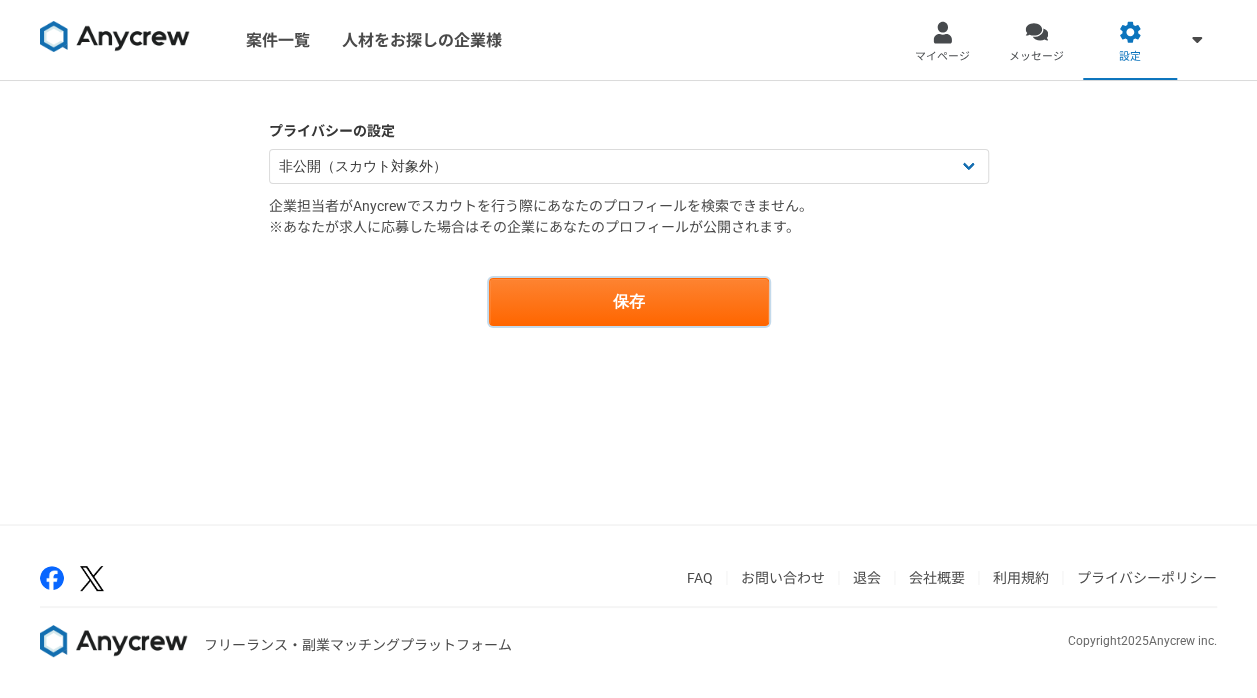 click on "保存" at bounding box center [629, 302] 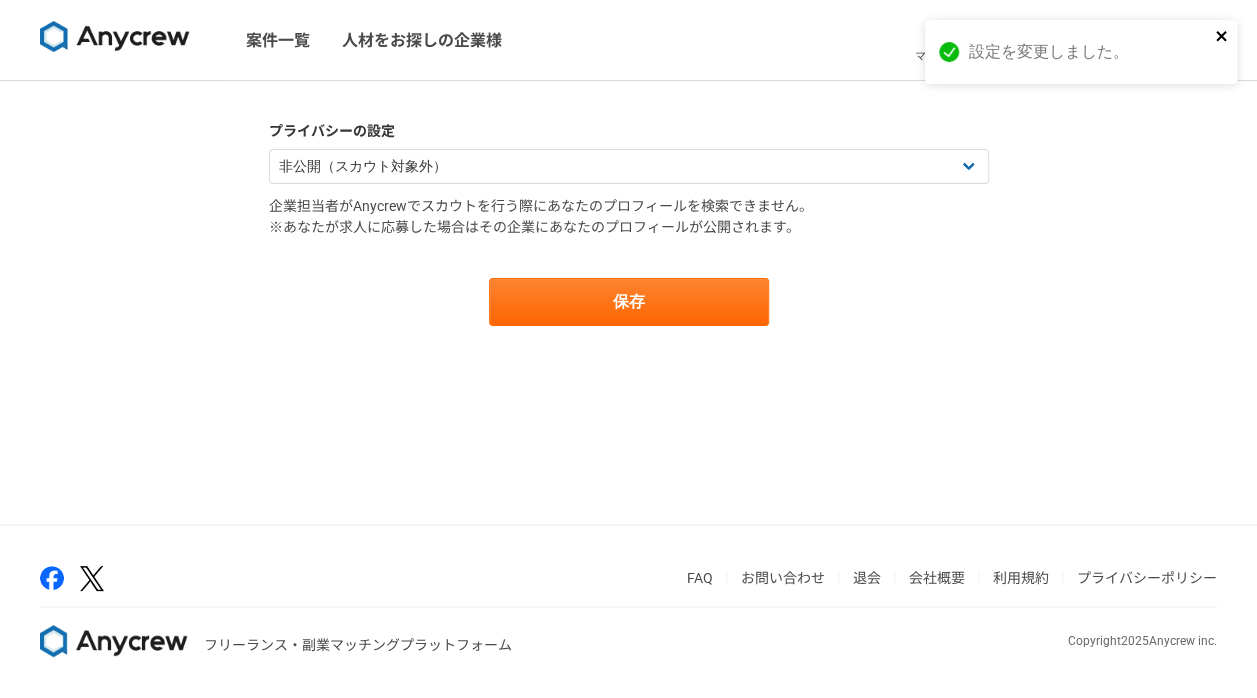 click 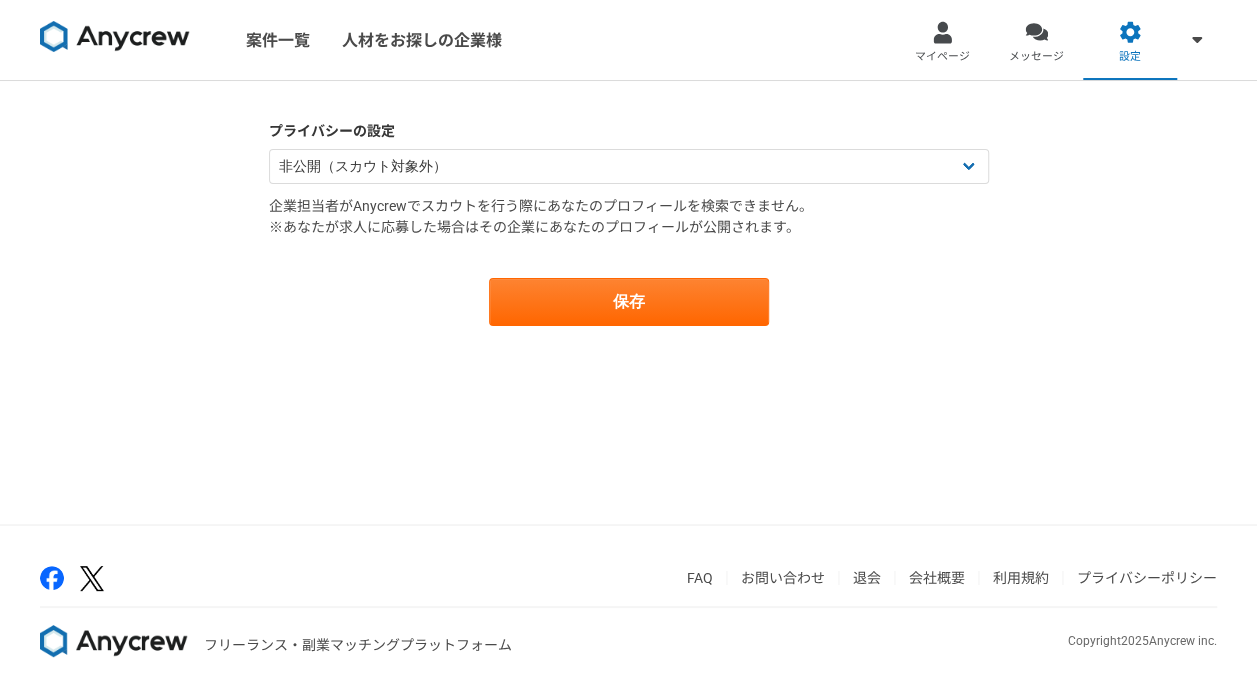 click on "案件一覧 人材をお探しの企業様 マイページ メッセージ 設定 プライバシーの設定 公開（スカウト対象） 非公開（スカウト対象外） 企業担当者がAnycrewでスカウトを行う際にあなたのプロフィールを検索できません。 ※あなたが求人に応募した場合はその企業にあなたのプロフィールが公開されます。 保存 FAQ お問い合わせ 退会 会社概要 利用規約 プライバシーポリシー フリーランス・副業マッチングプラットフォーム Copyright  [DATE]  Anycrew inc. 設定を変更しました。" at bounding box center (628, 349) 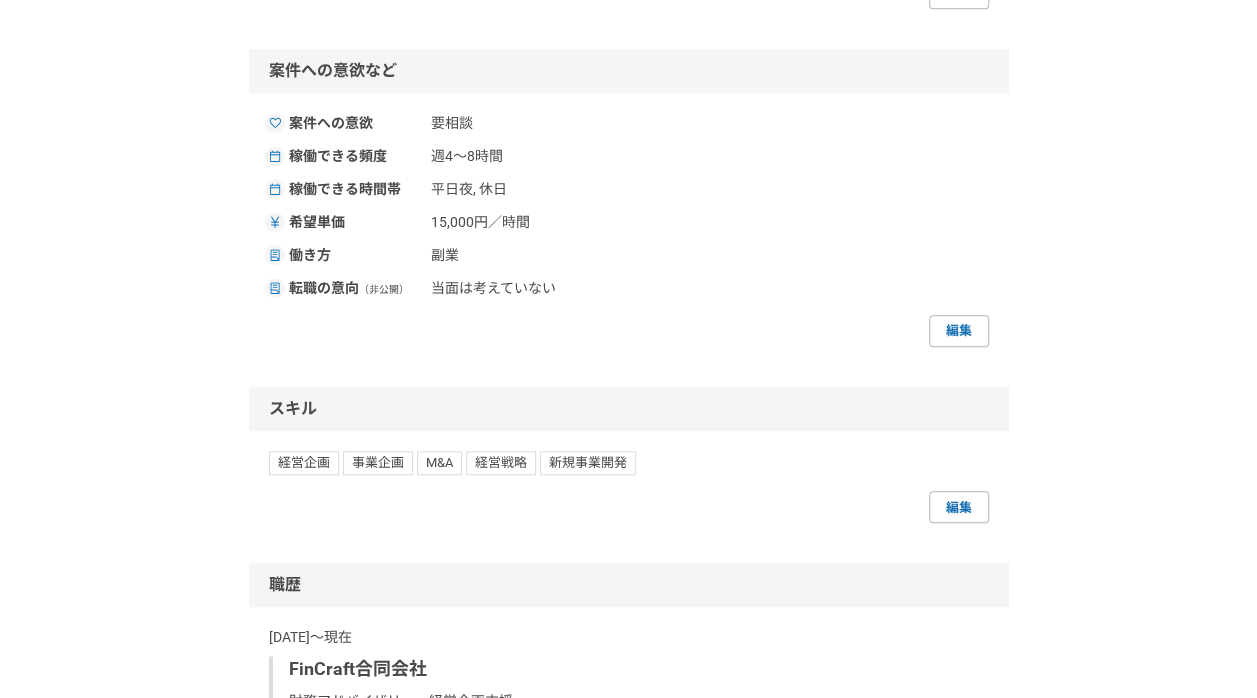 scroll, scrollTop: 800, scrollLeft: 0, axis: vertical 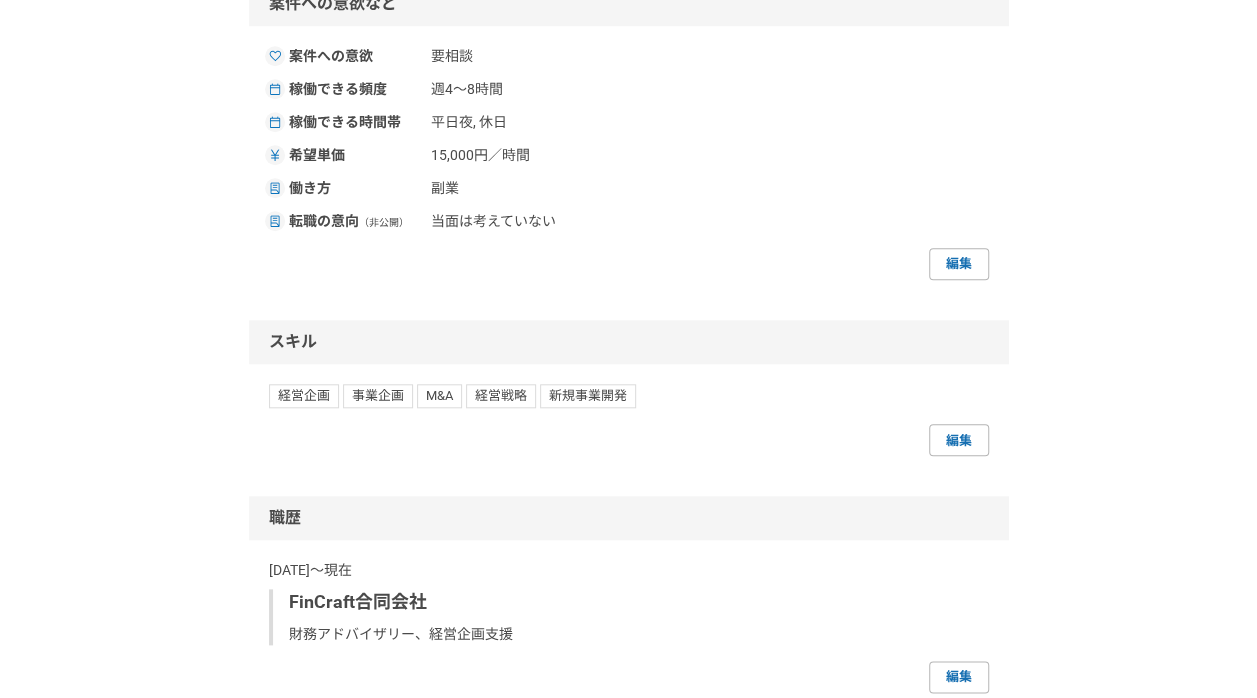 click on "編集" at bounding box center (959, 264) 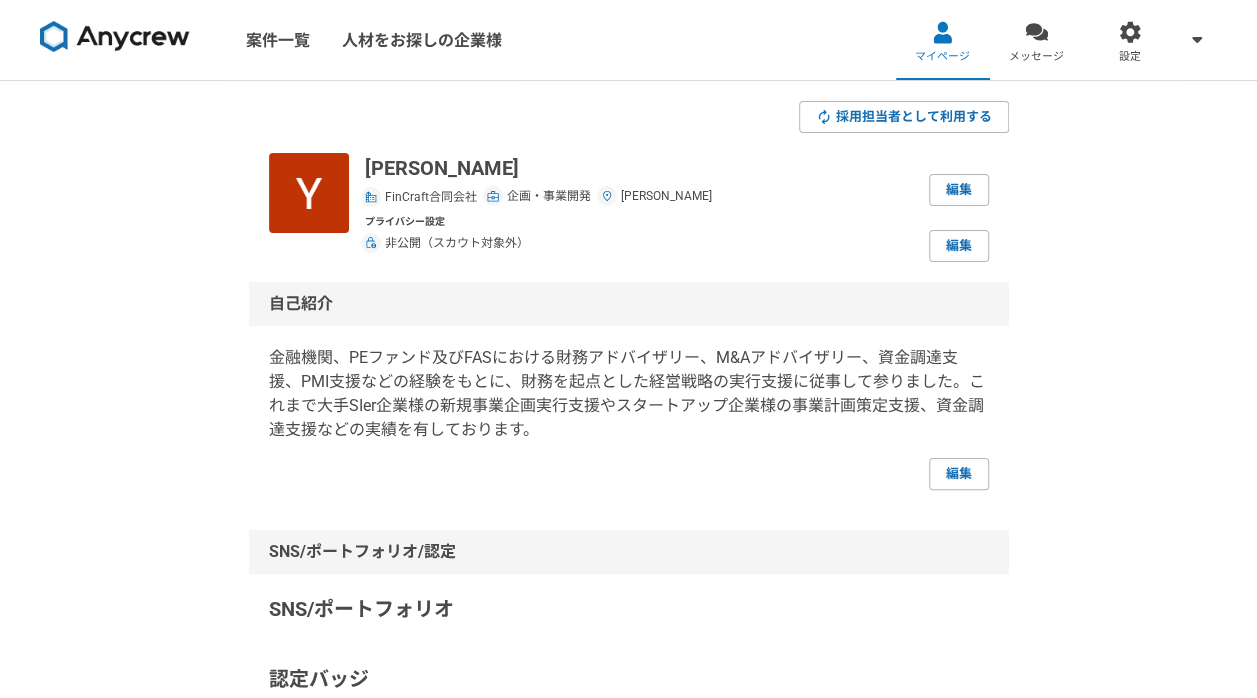 select on "sidejob" 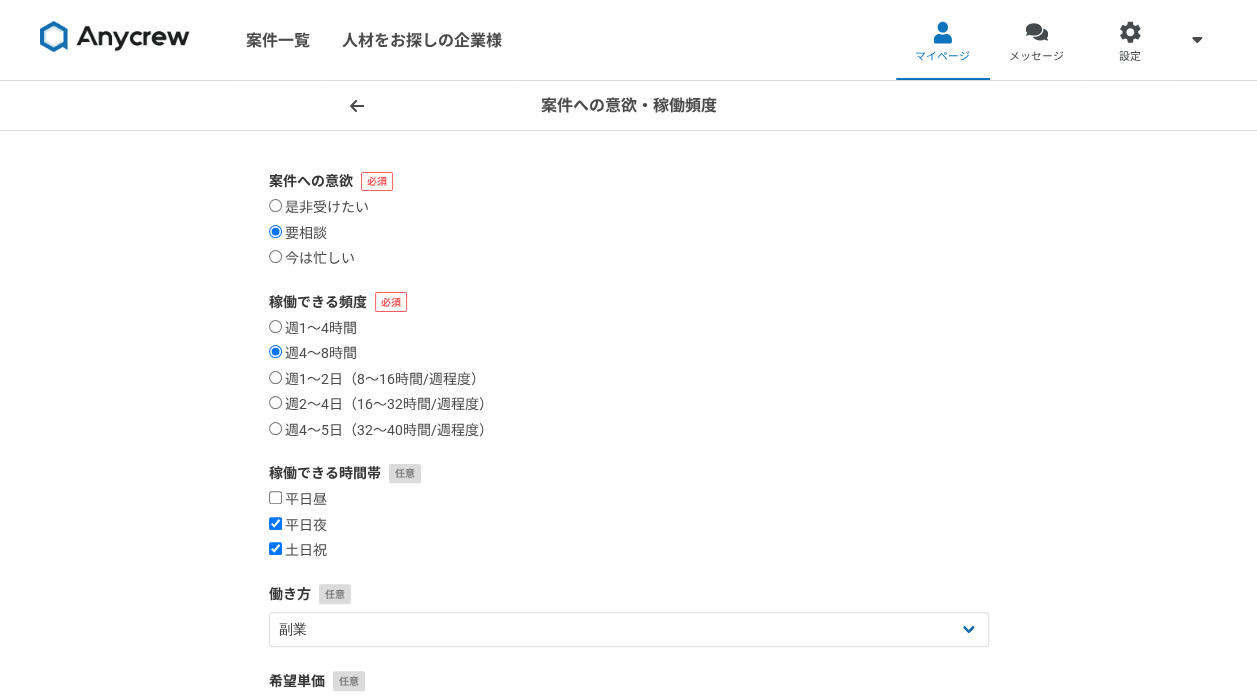 click on "今は忙しい" at bounding box center [312, 259] 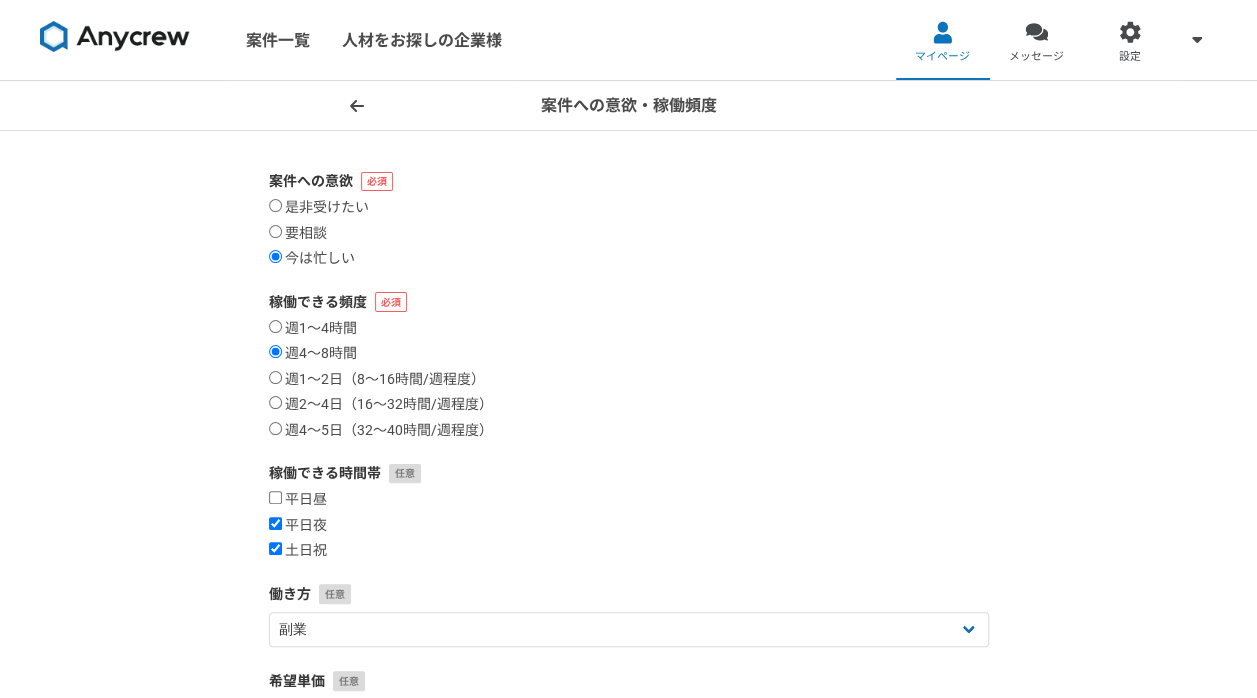 click on "稼働できる頻度" at bounding box center [629, 302] 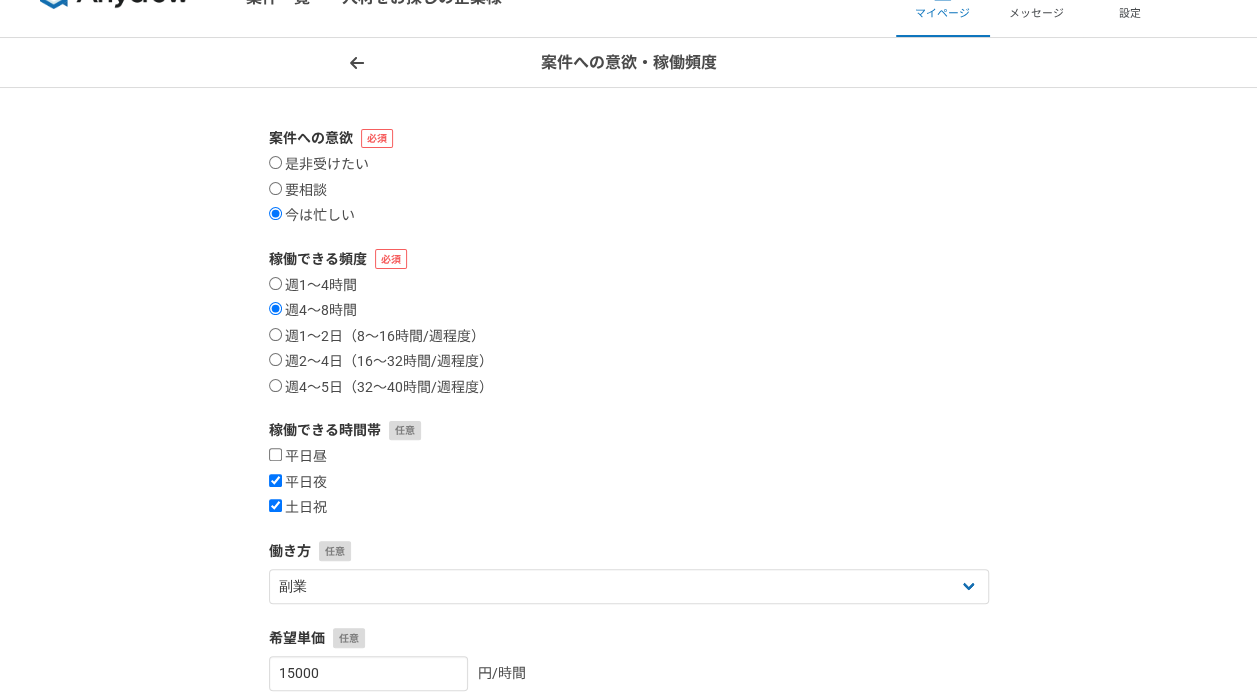 scroll, scrollTop: 66, scrollLeft: 0, axis: vertical 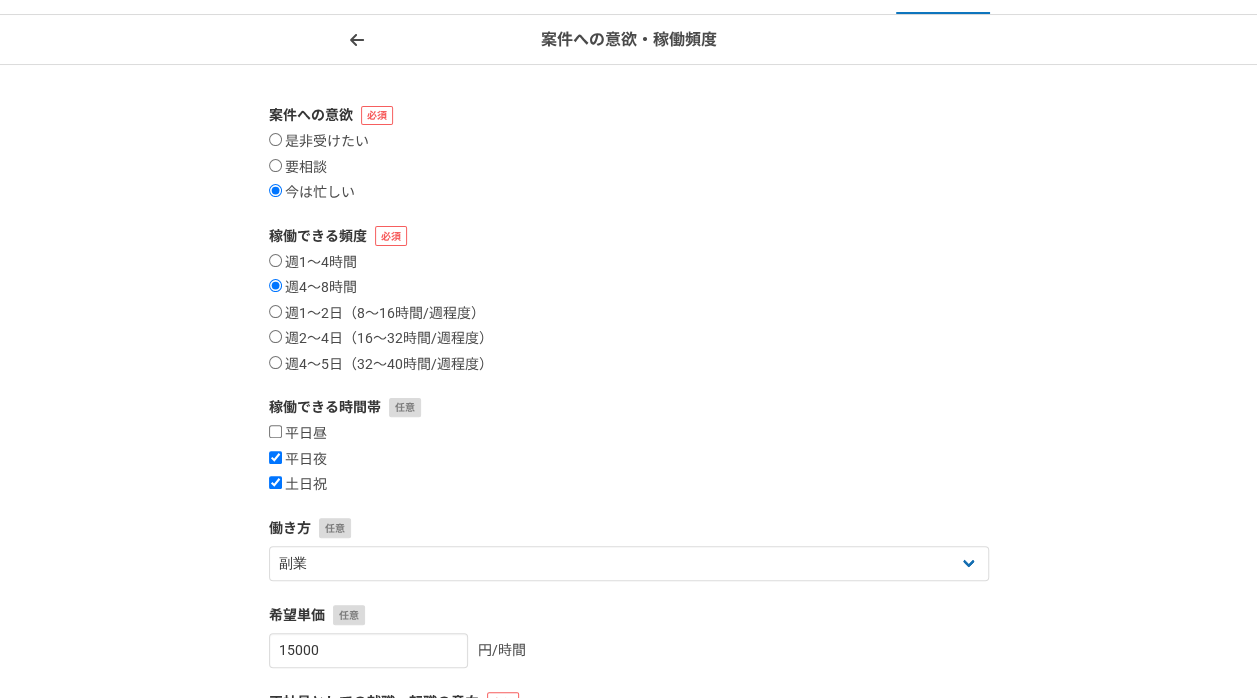 click on "要相談" at bounding box center [298, 168] 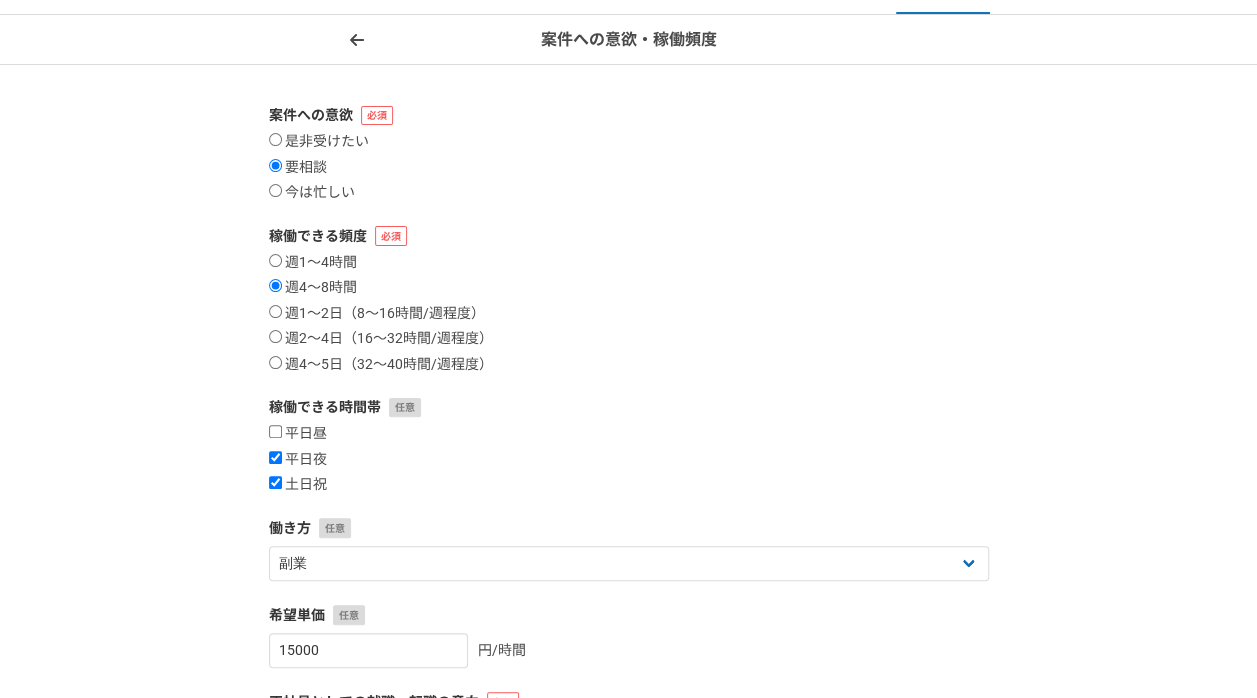 scroll, scrollTop: 466, scrollLeft: 0, axis: vertical 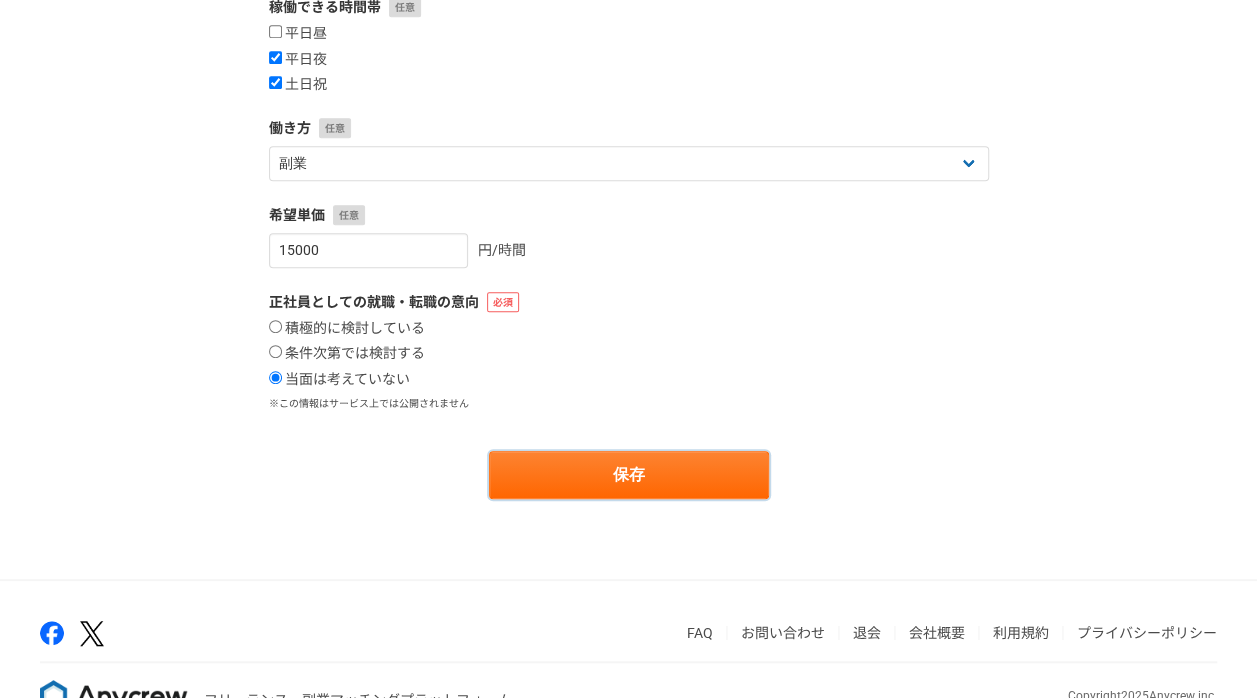 click on "保存" at bounding box center (629, 475) 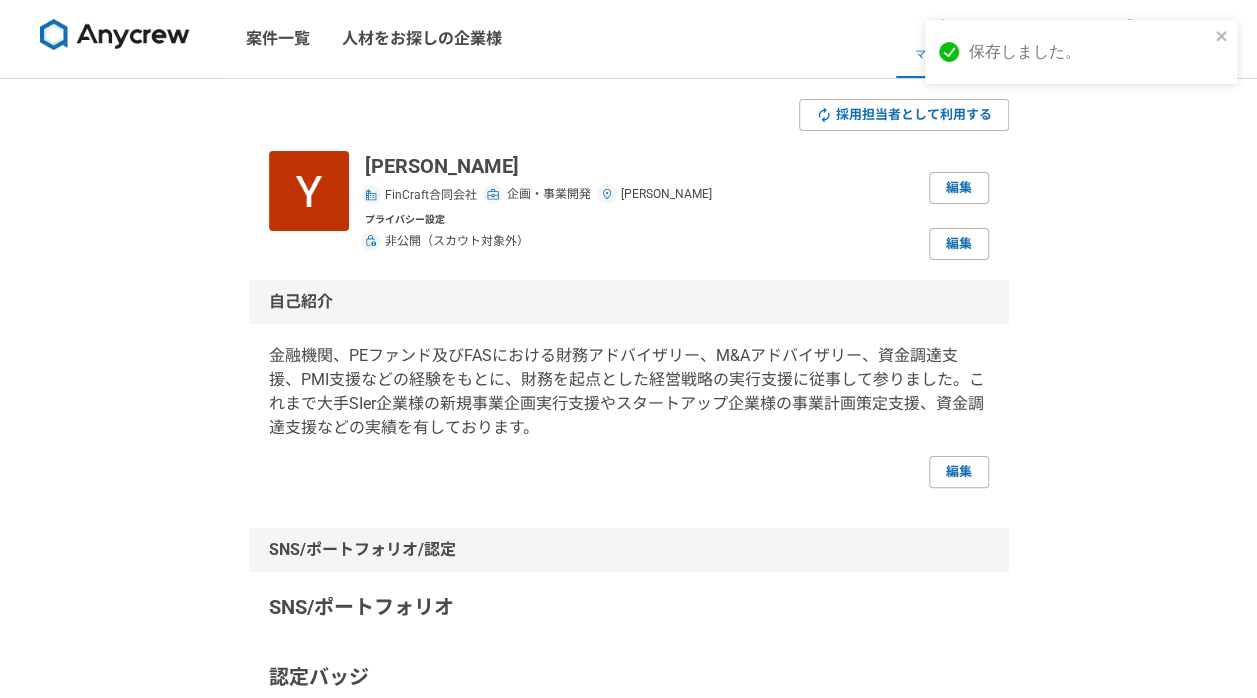 scroll, scrollTop: 0, scrollLeft: 0, axis: both 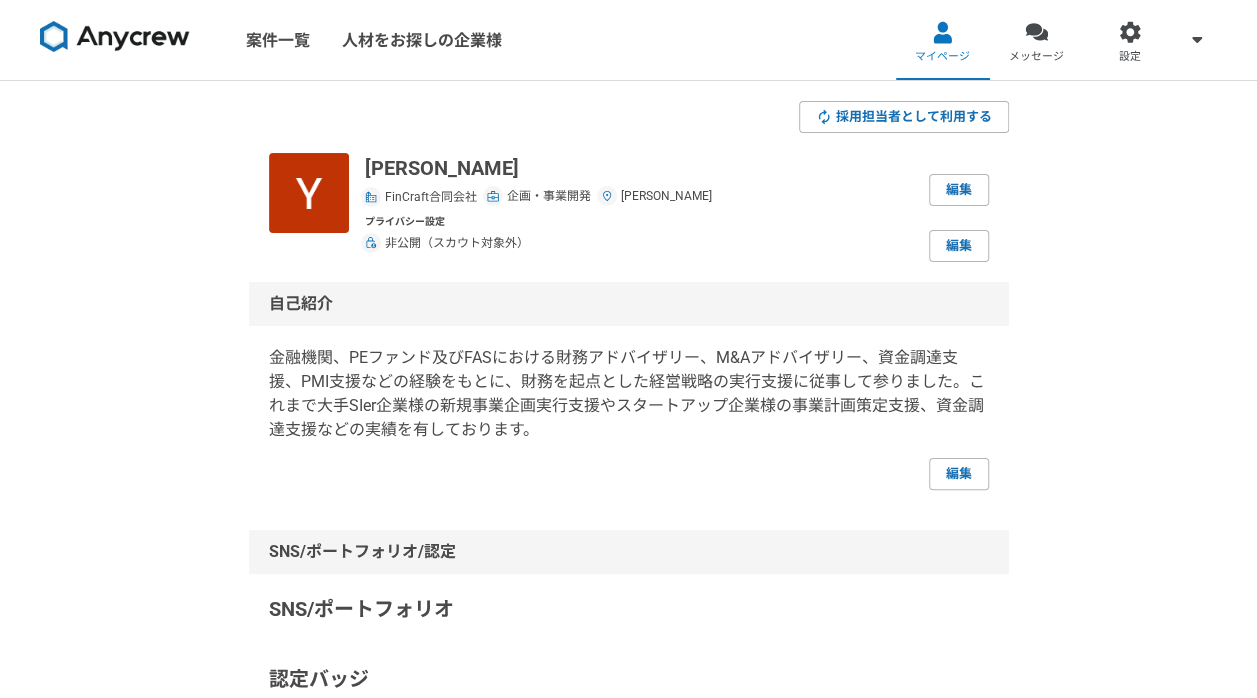 click at bounding box center (1130, 32) 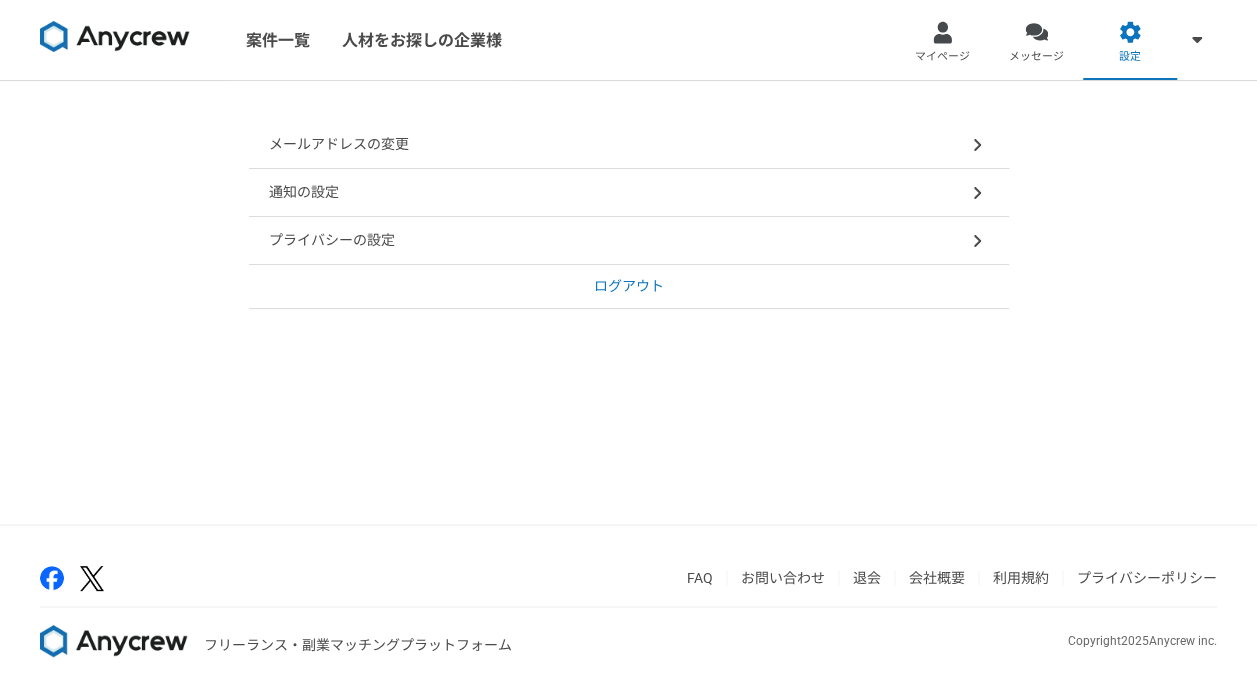 click on "メールアドレスの変更" at bounding box center [629, 145] 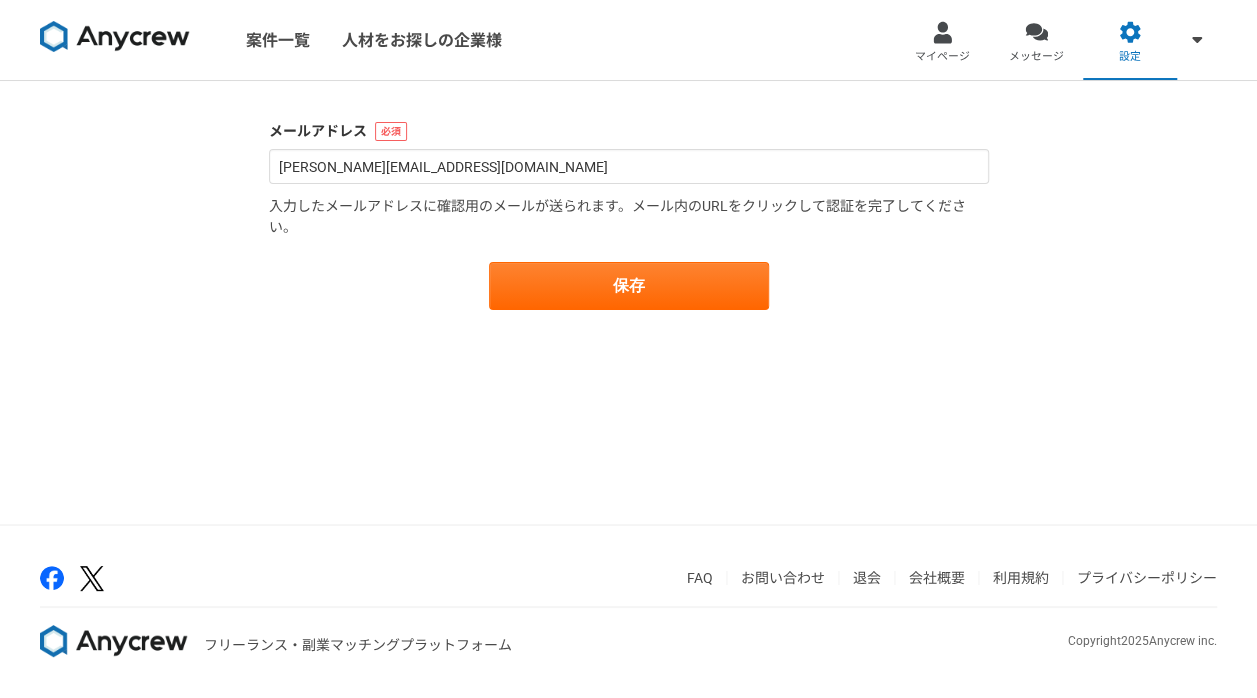 click on "設定" at bounding box center [1130, 40] 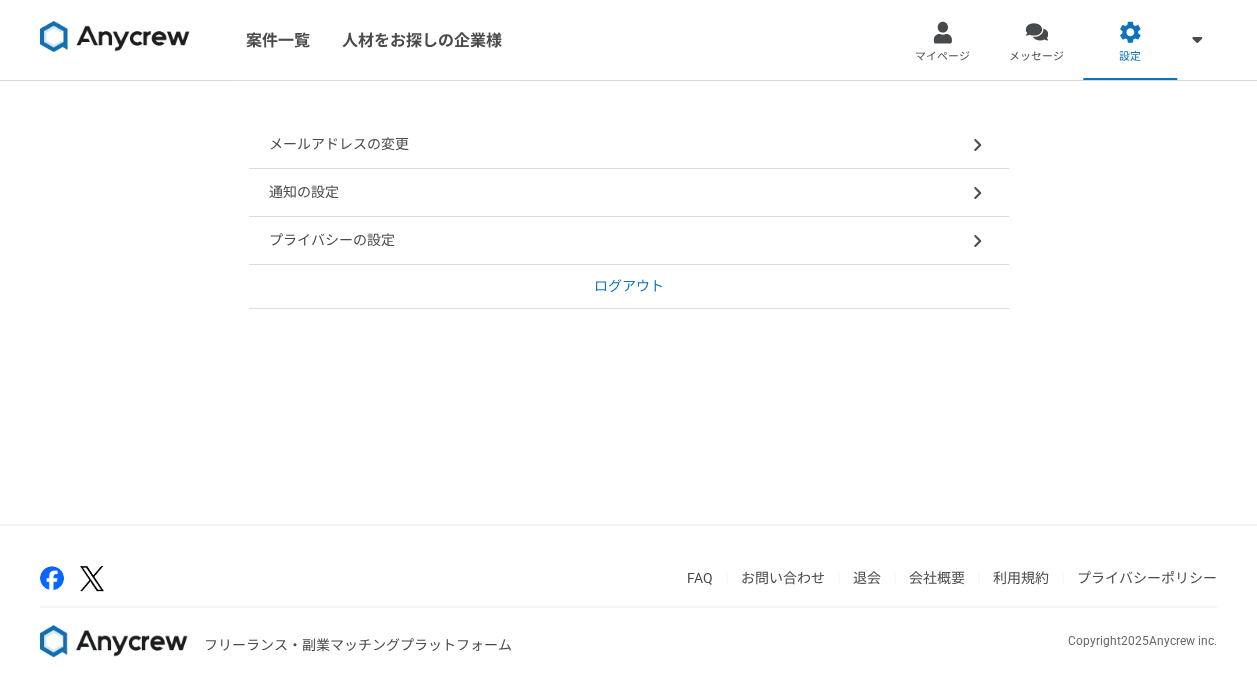 click on "通知の設定" at bounding box center [629, 193] 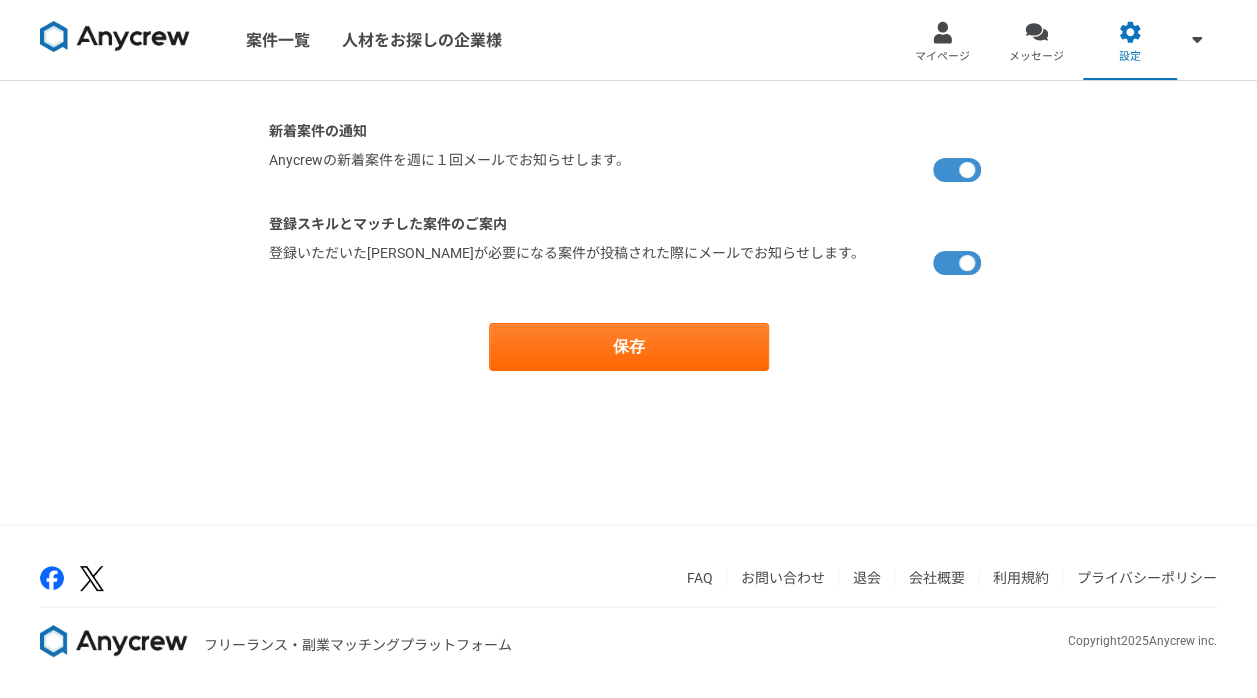 click at bounding box center [961, 170] 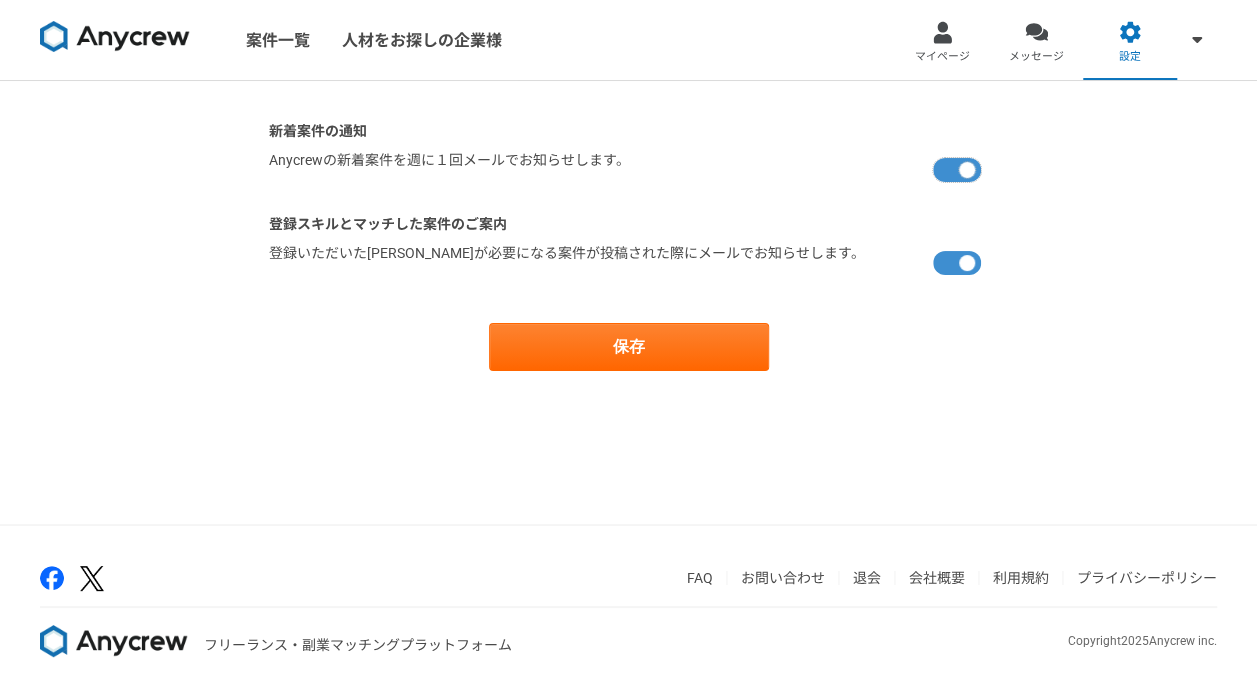 checkbox on "false" 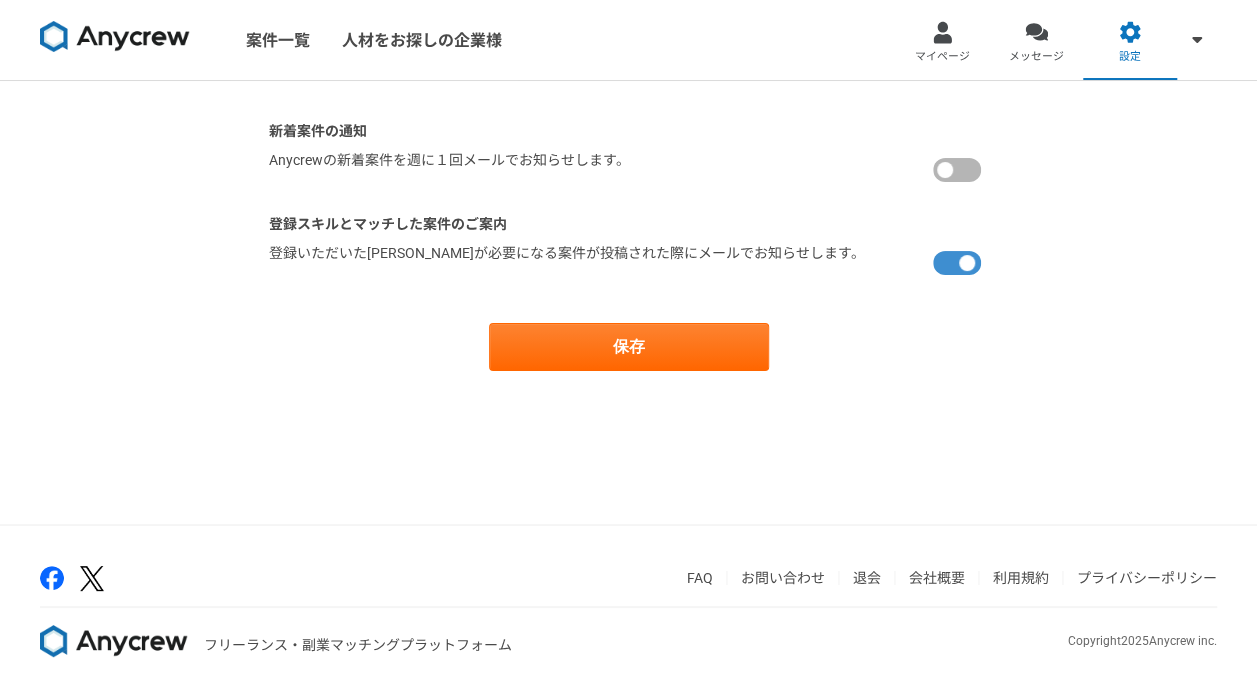 click at bounding box center [961, 263] 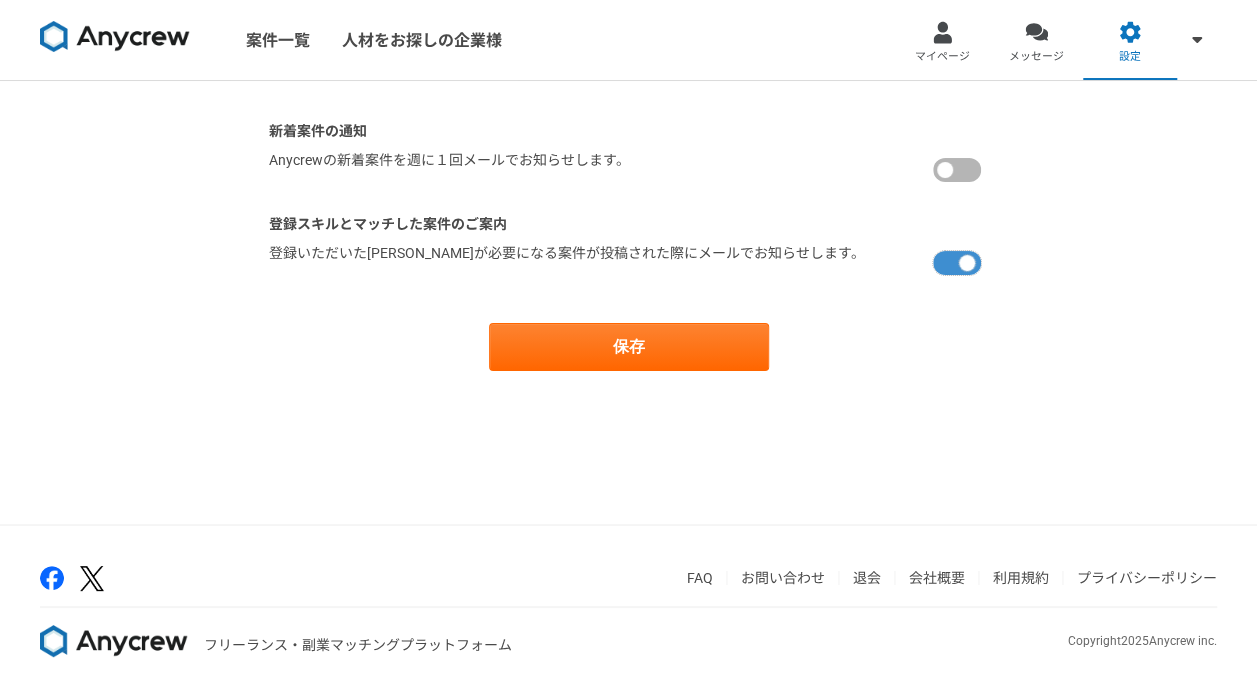 click at bounding box center (275, 249) 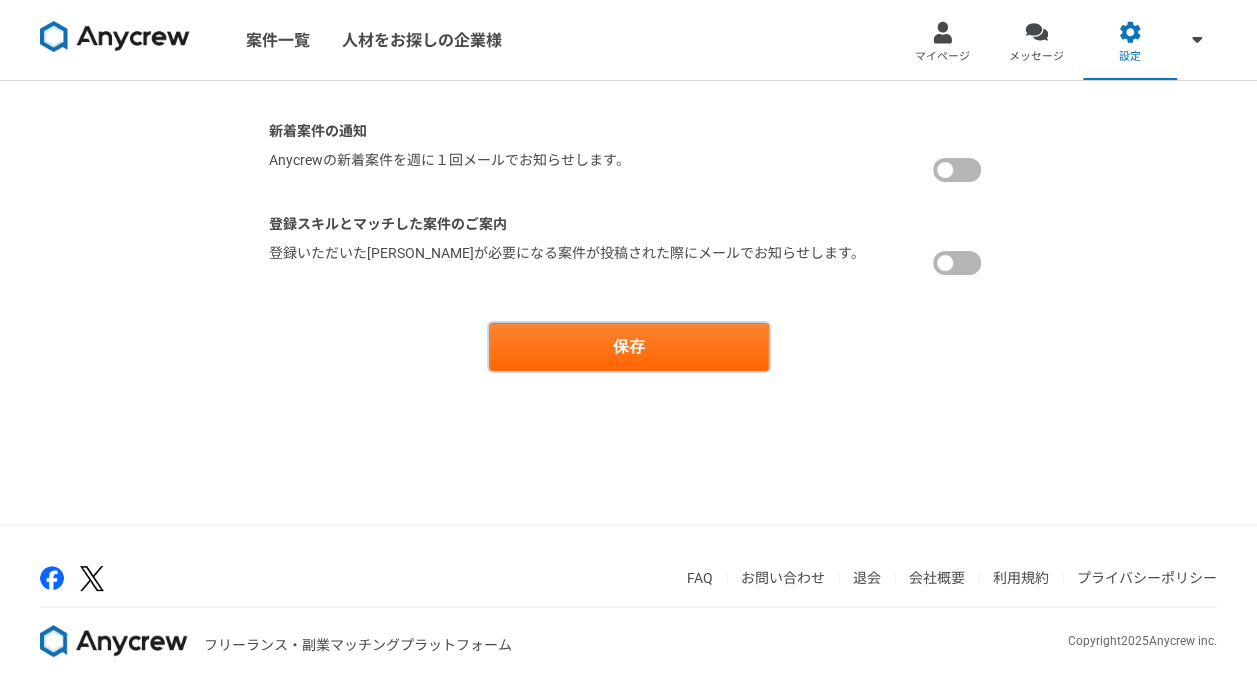 click on "保存" at bounding box center (629, 347) 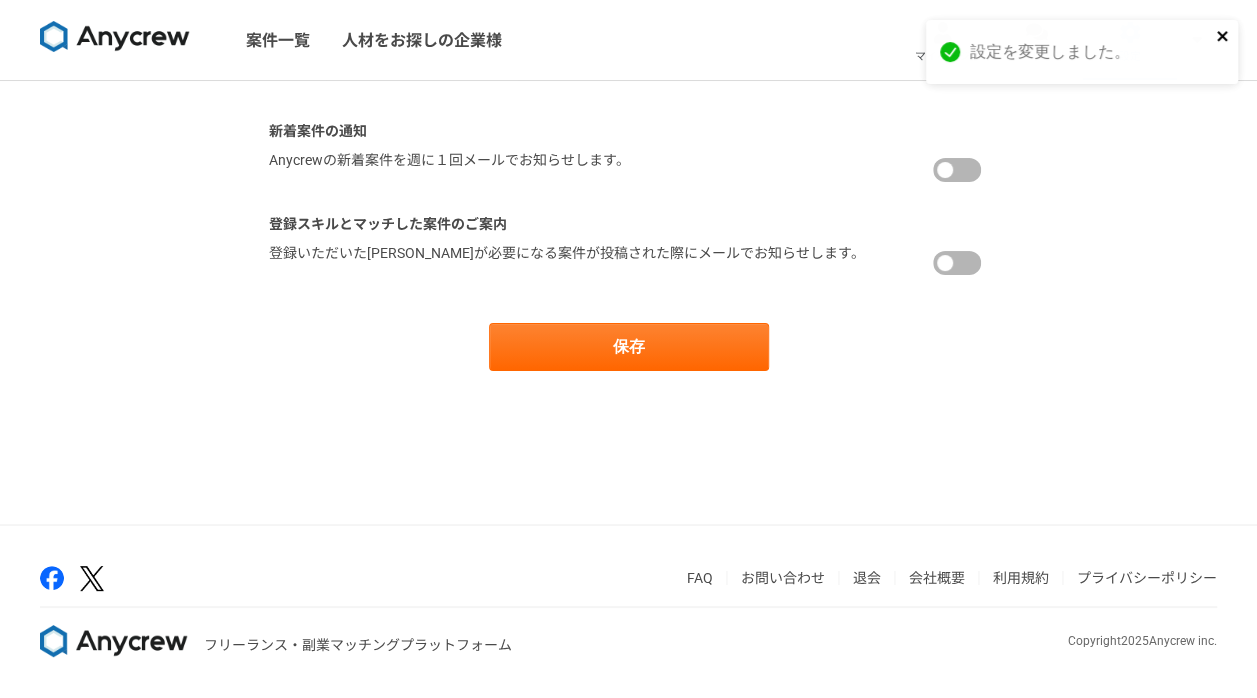 click 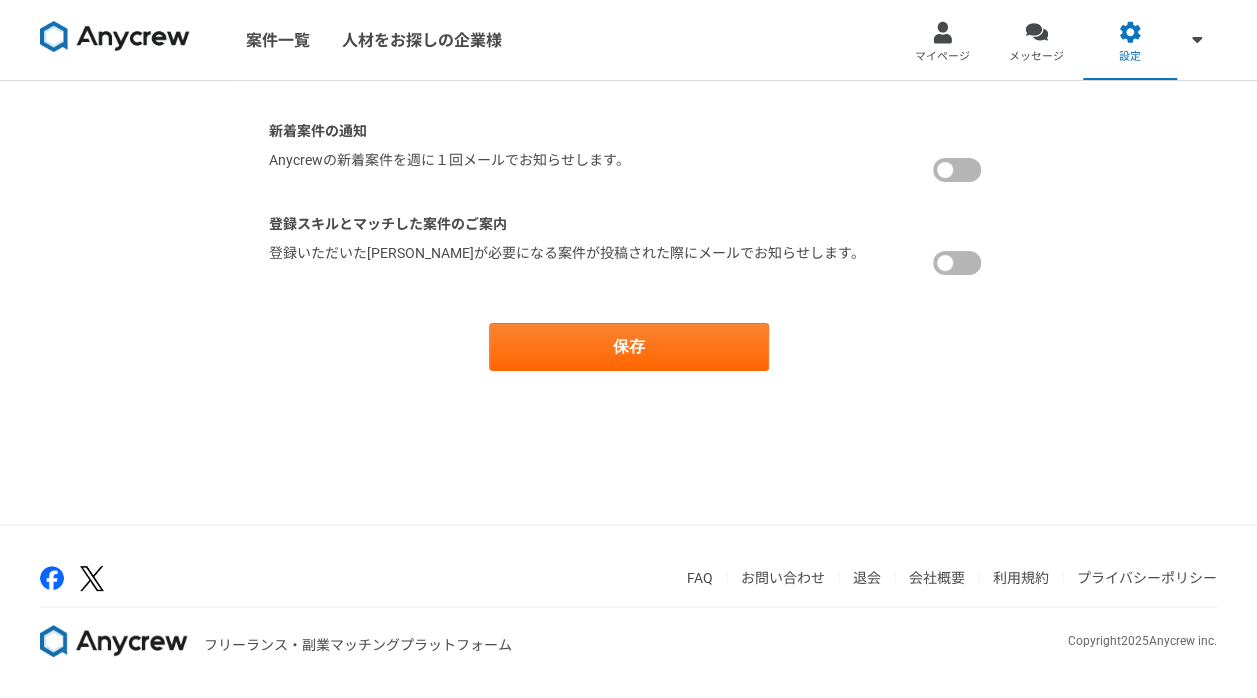 click on "案件一覧 人材をお探しの企業様 マイページ メッセージ 設定 新着案件の通知 Anycrewの新着案件を週に１回メールでお知らせします。 登録スキルとマッチした案件のご案内 登録いただいた[PERSON_NAME]が必要になる案件が投稿された際にメールでお知らせします。 保存 FAQ お問い合わせ 退会 会社概要 利用規約 プライバシーポリシー フリーランス・副業マッチングプラットフォーム Copyright  [DATE]  Anycrew inc. 設定を変更しました。" at bounding box center (628, 349) 